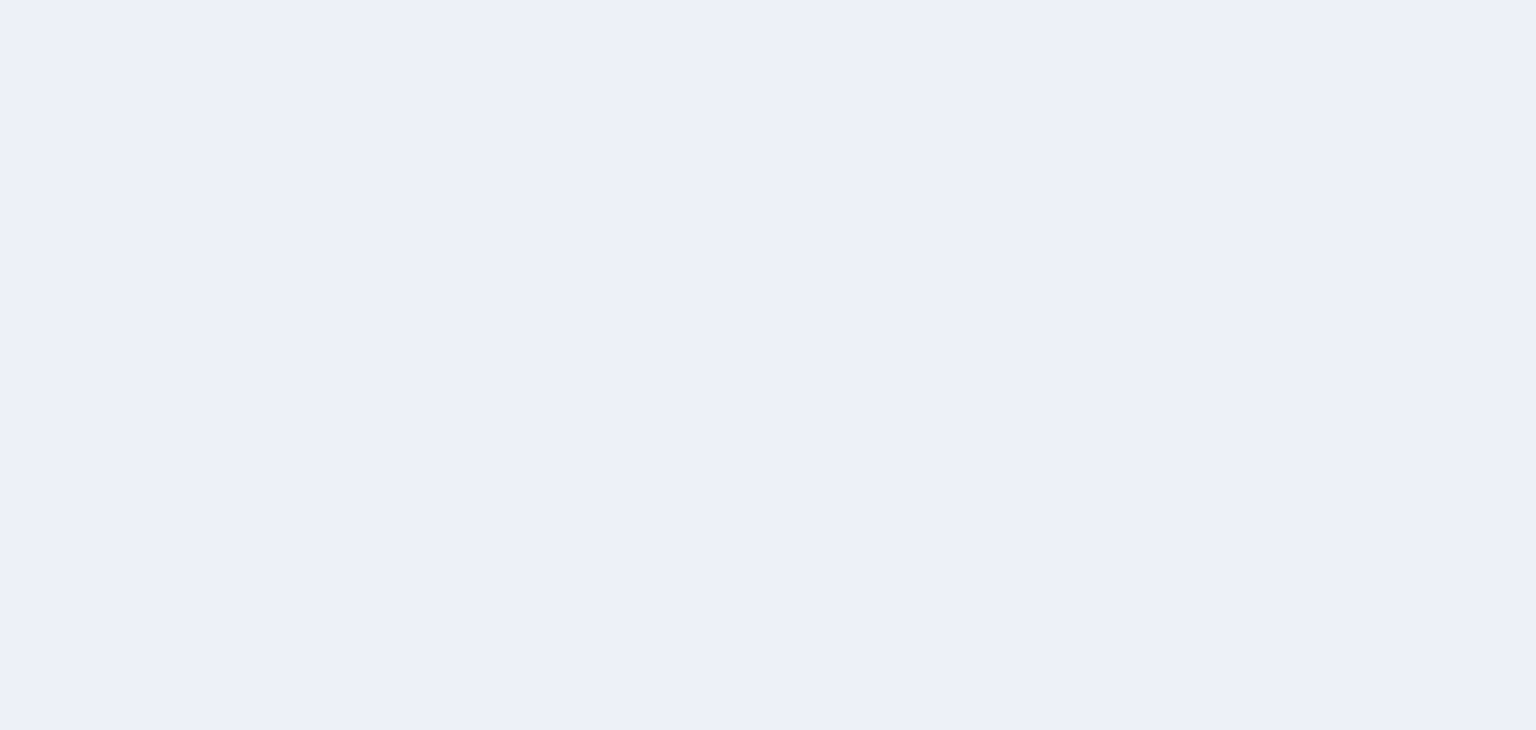 scroll, scrollTop: 0, scrollLeft: 0, axis: both 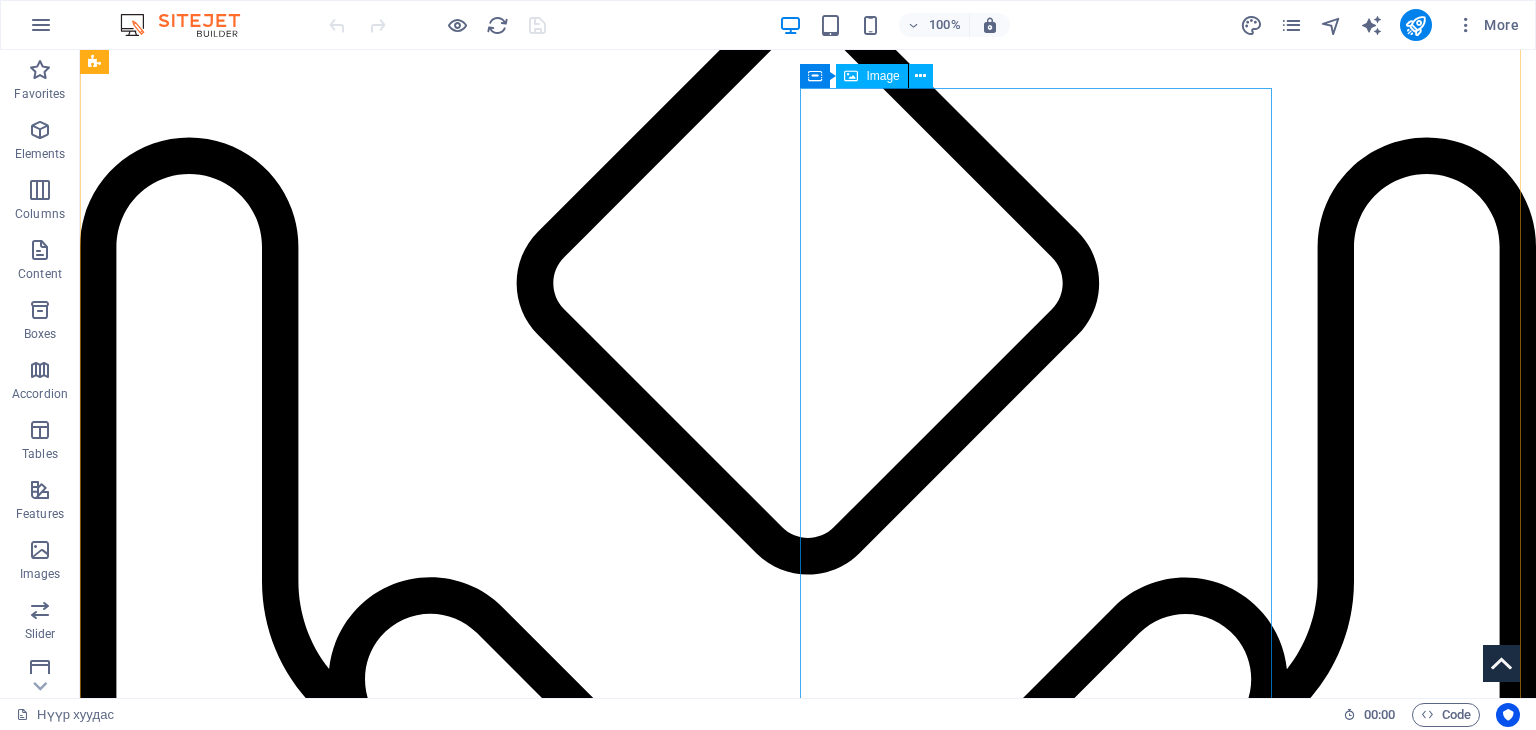 click on "Image" at bounding box center [882, 76] 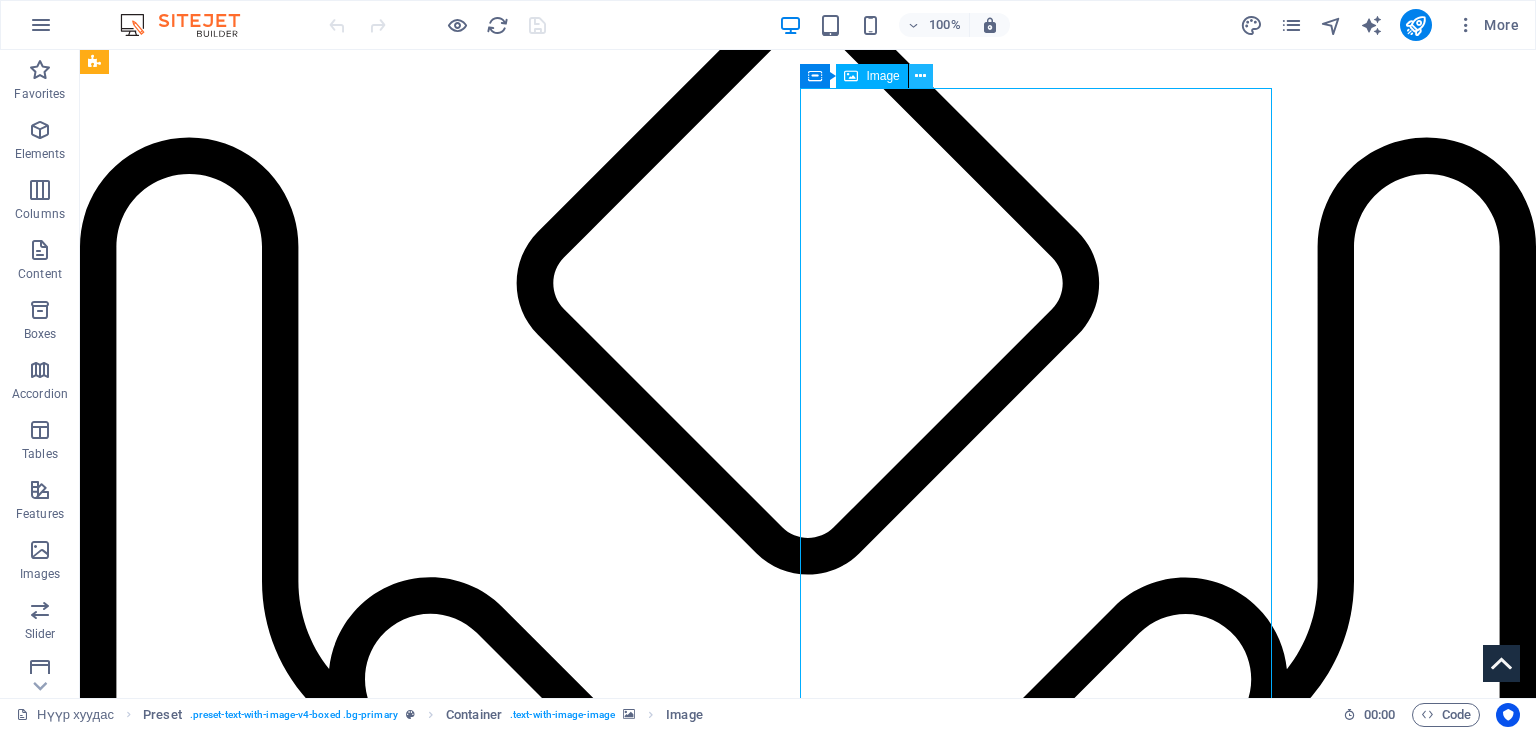 click at bounding box center [920, 76] 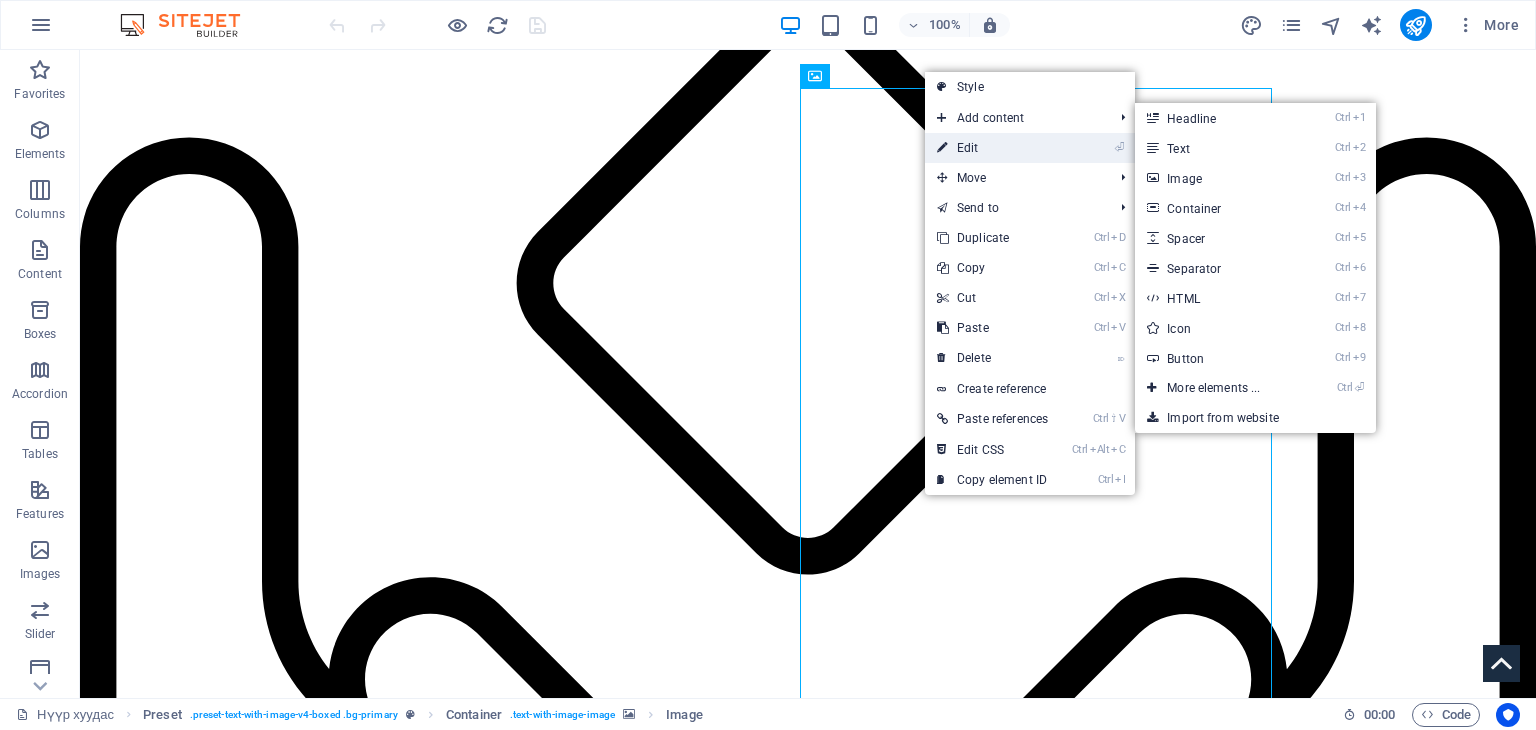 click on "⏎  Edit" at bounding box center (992, 148) 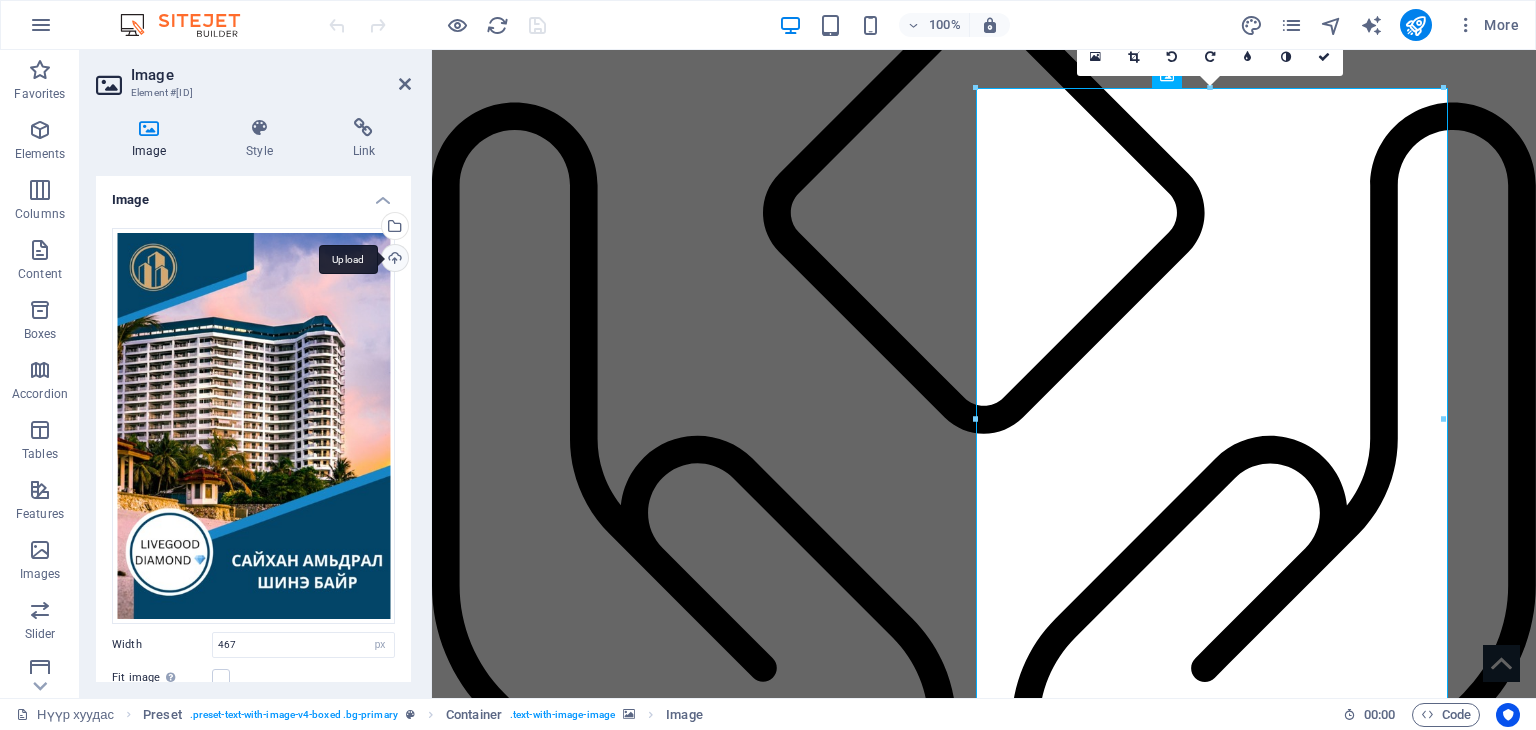 click on "Upload" at bounding box center (393, 260) 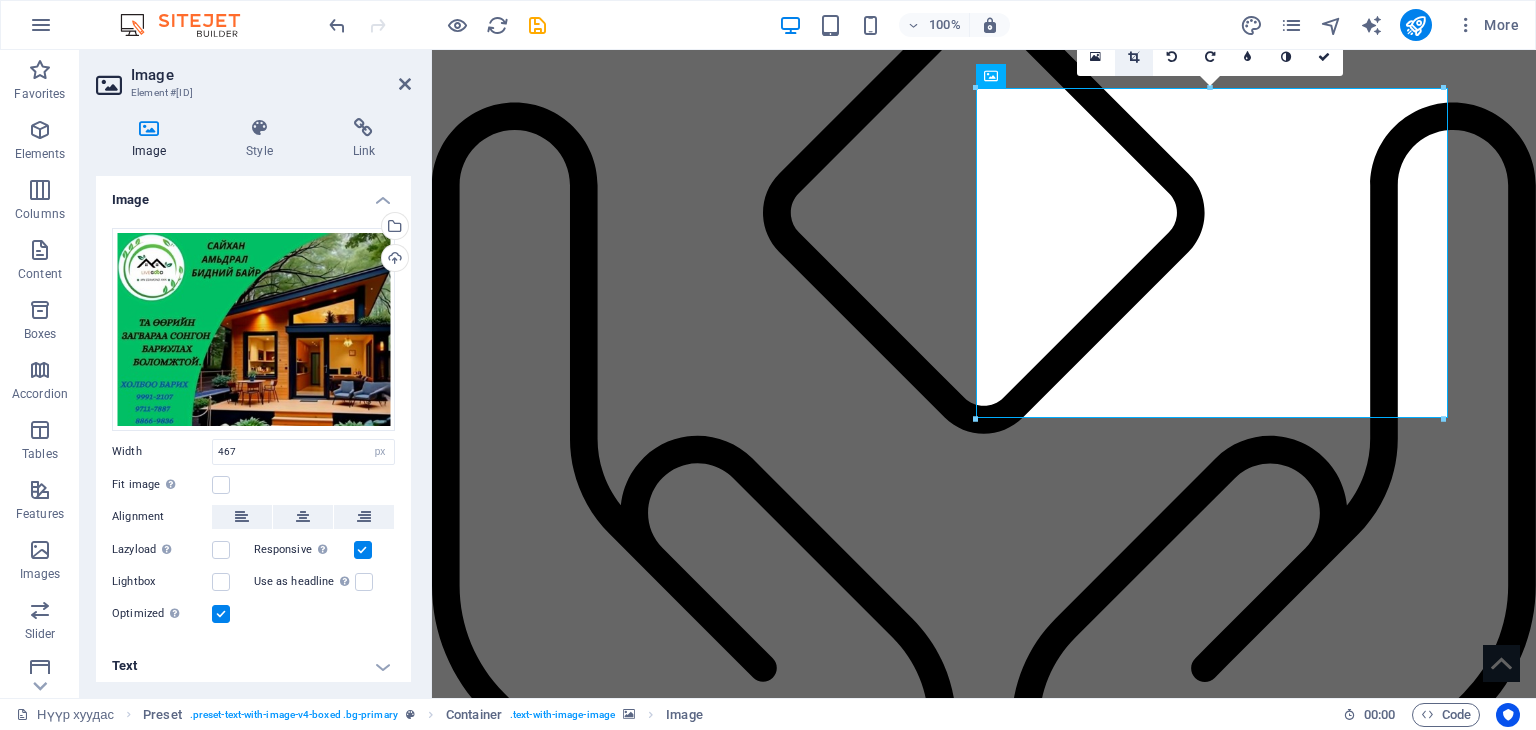 click at bounding box center (1133, 57) 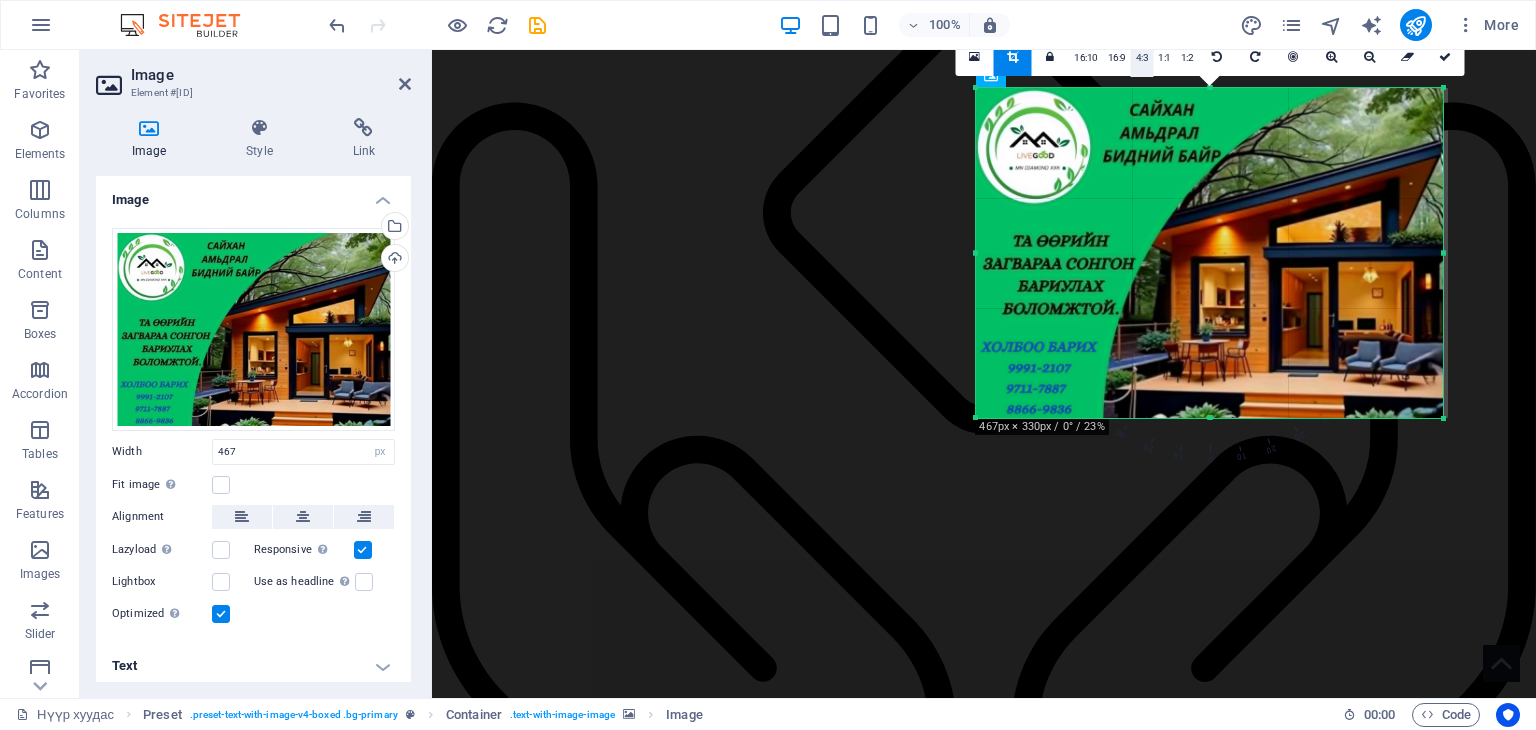 click on "4:3" at bounding box center [1142, 58] 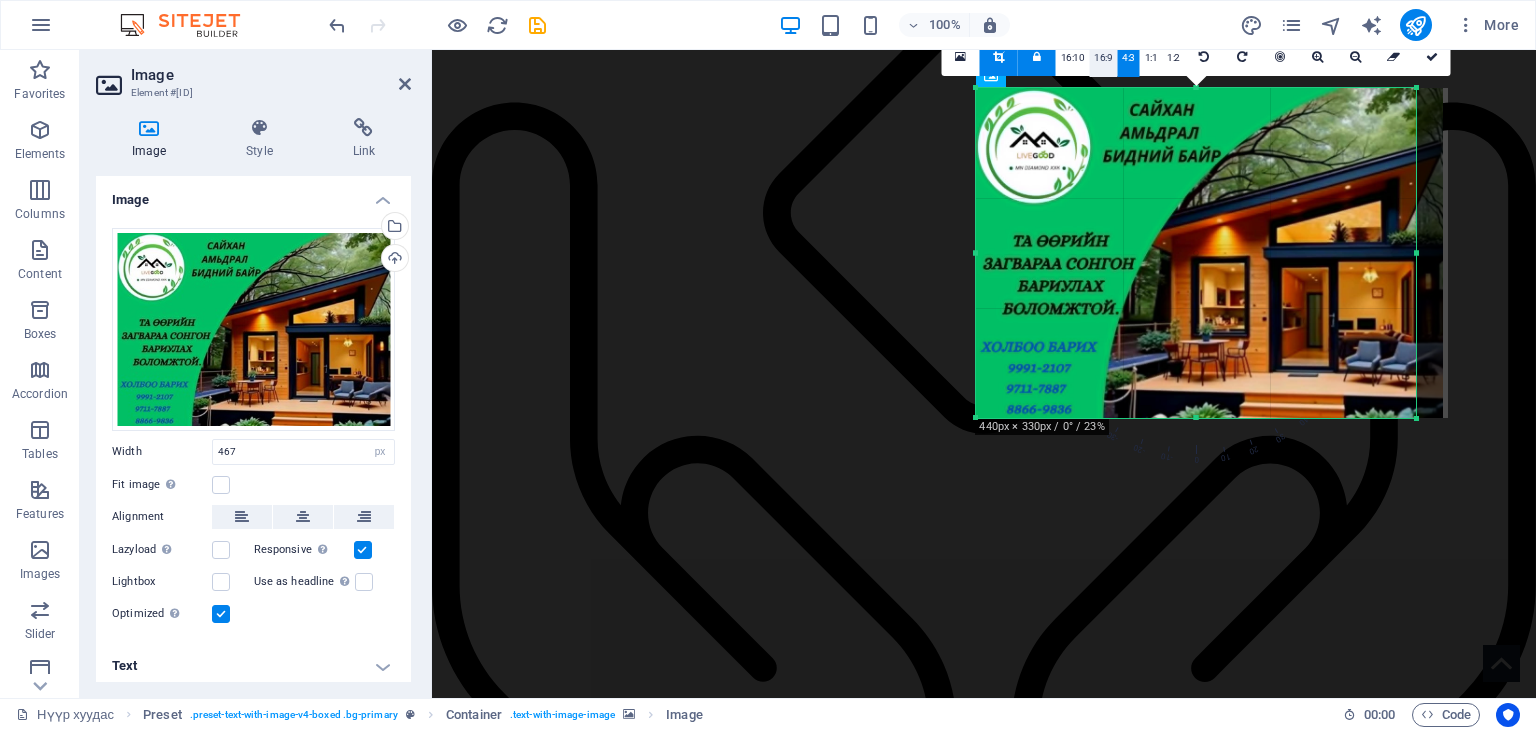 click on "16:9" at bounding box center [1103, 58] 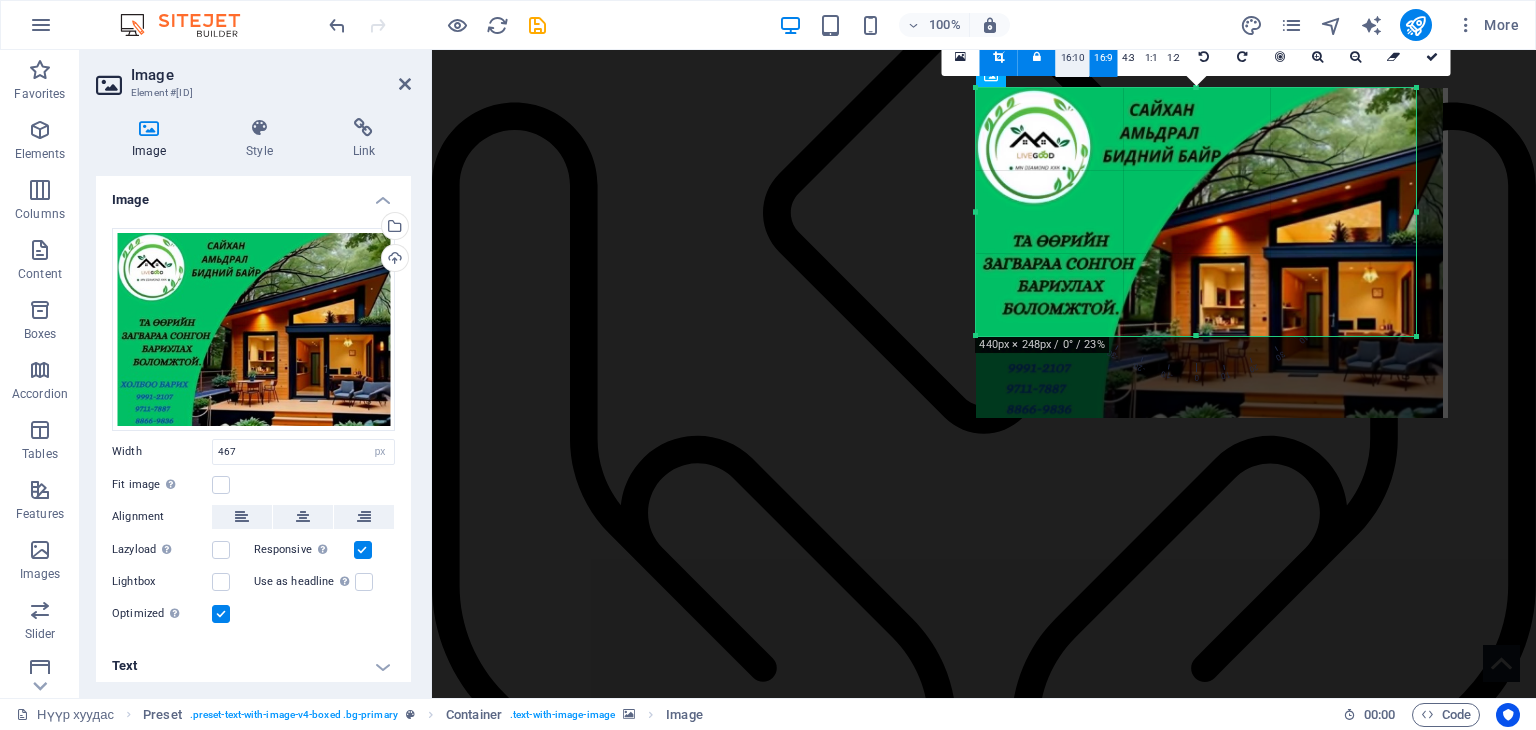 click on "16:10" at bounding box center (1073, 58) 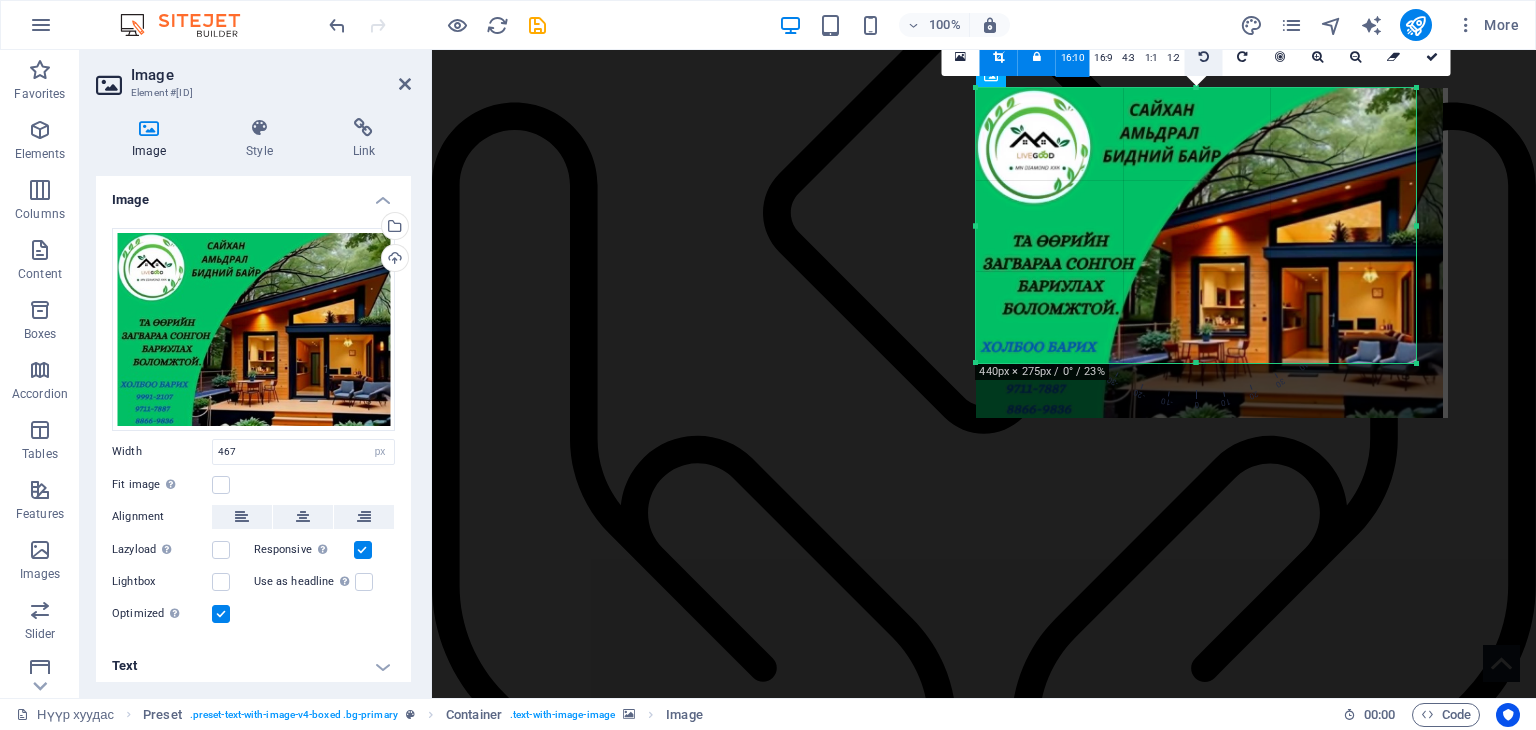 click at bounding box center [1204, 57] 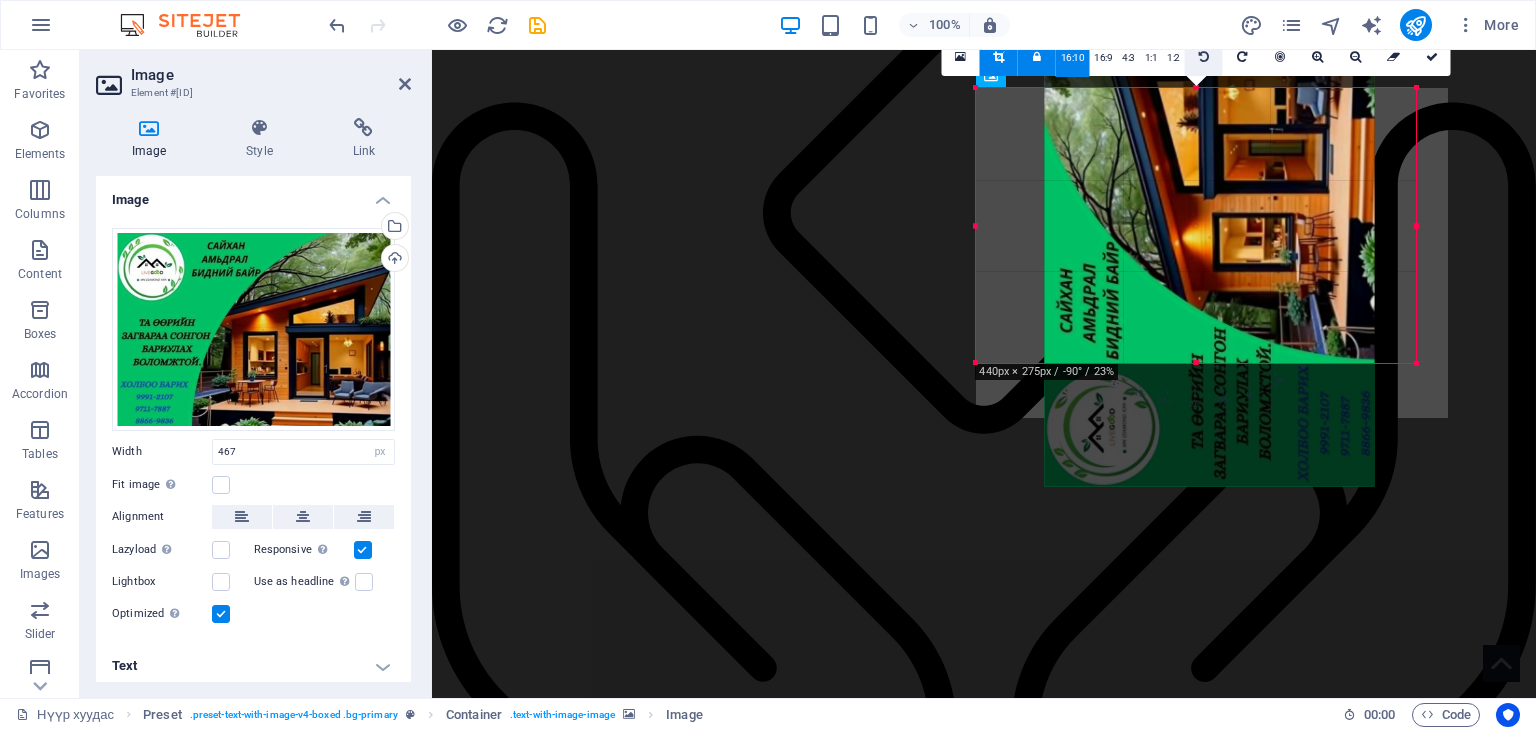 click at bounding box center [1204, 57] 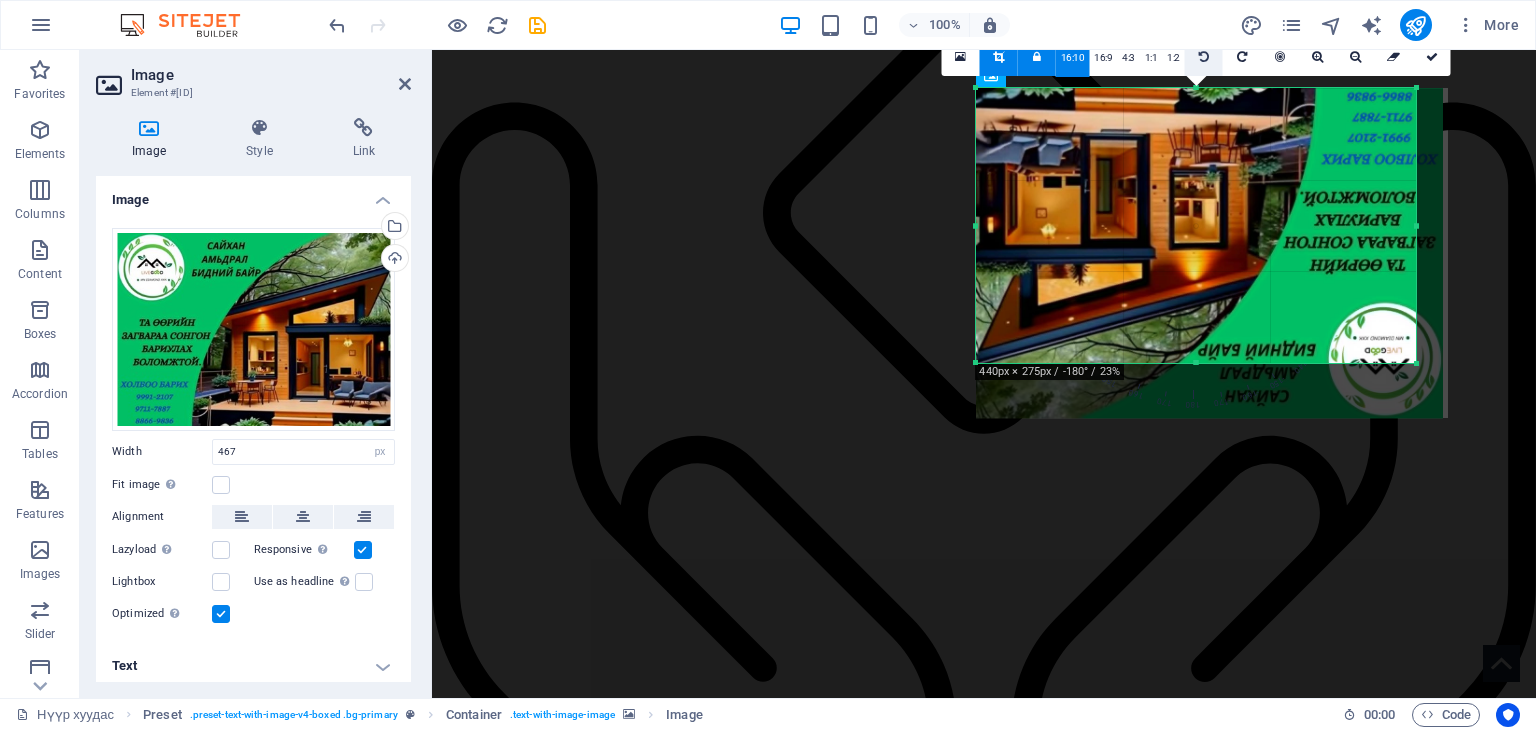 click at bounding box center (1204, 57) 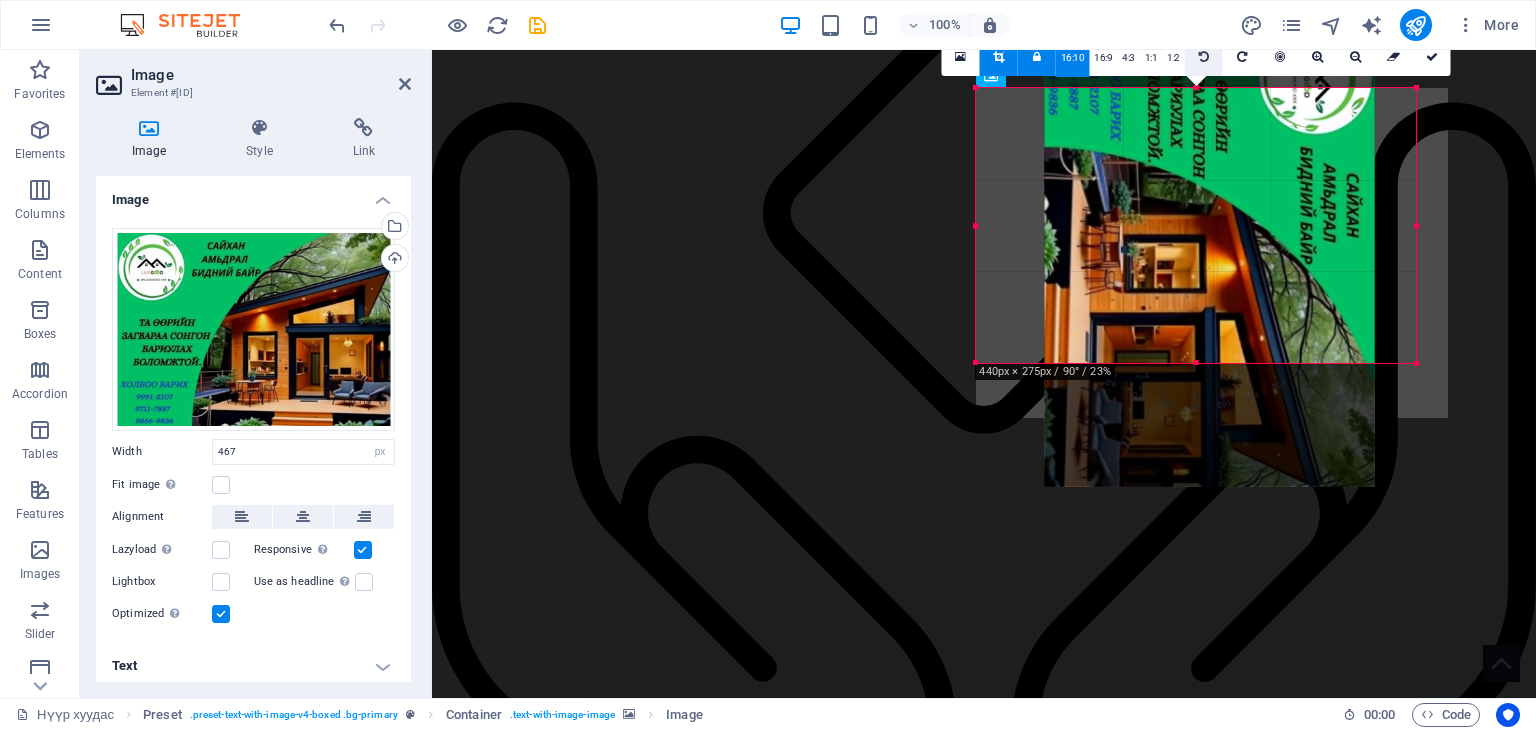click at bounding box center [1204, 57] 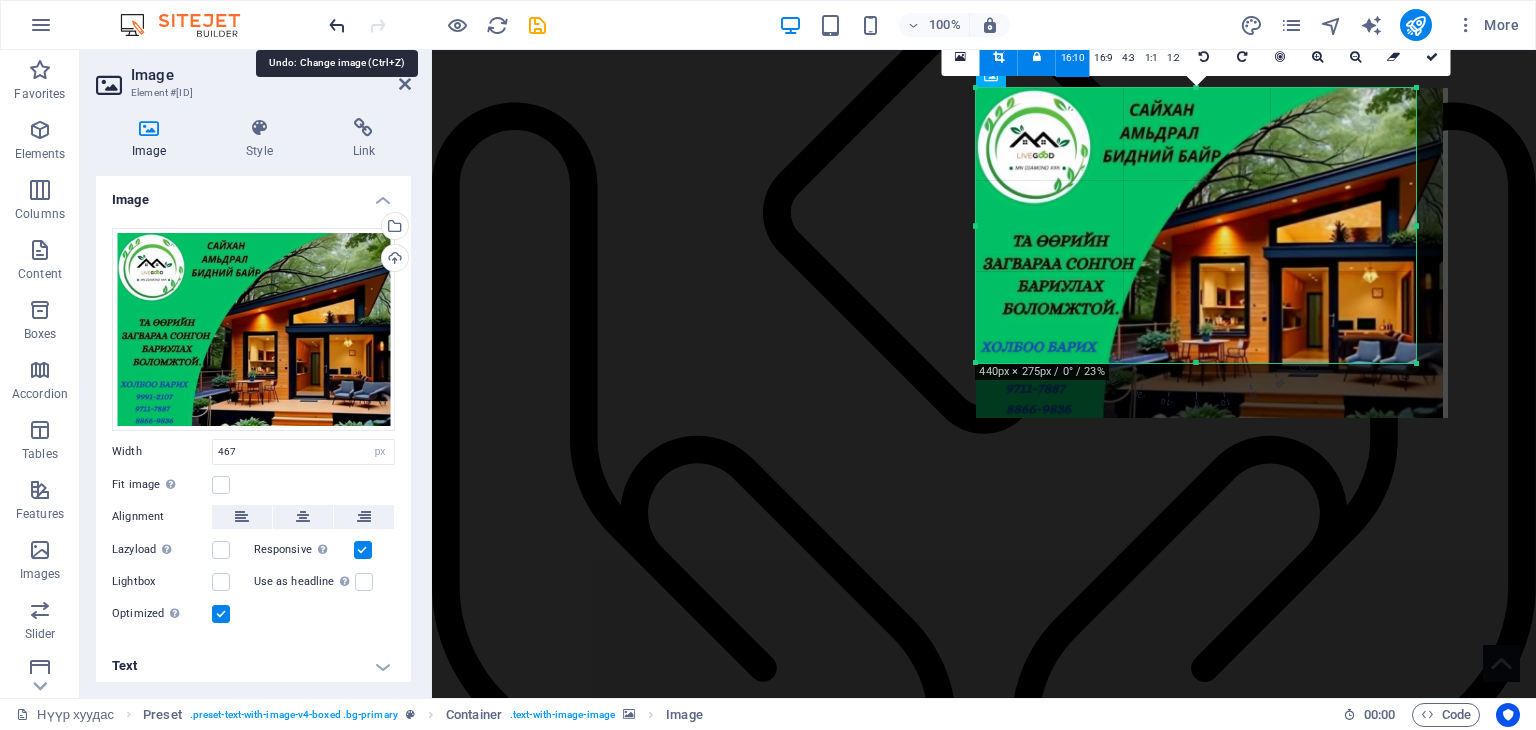 click at bounding box center (337, 25) 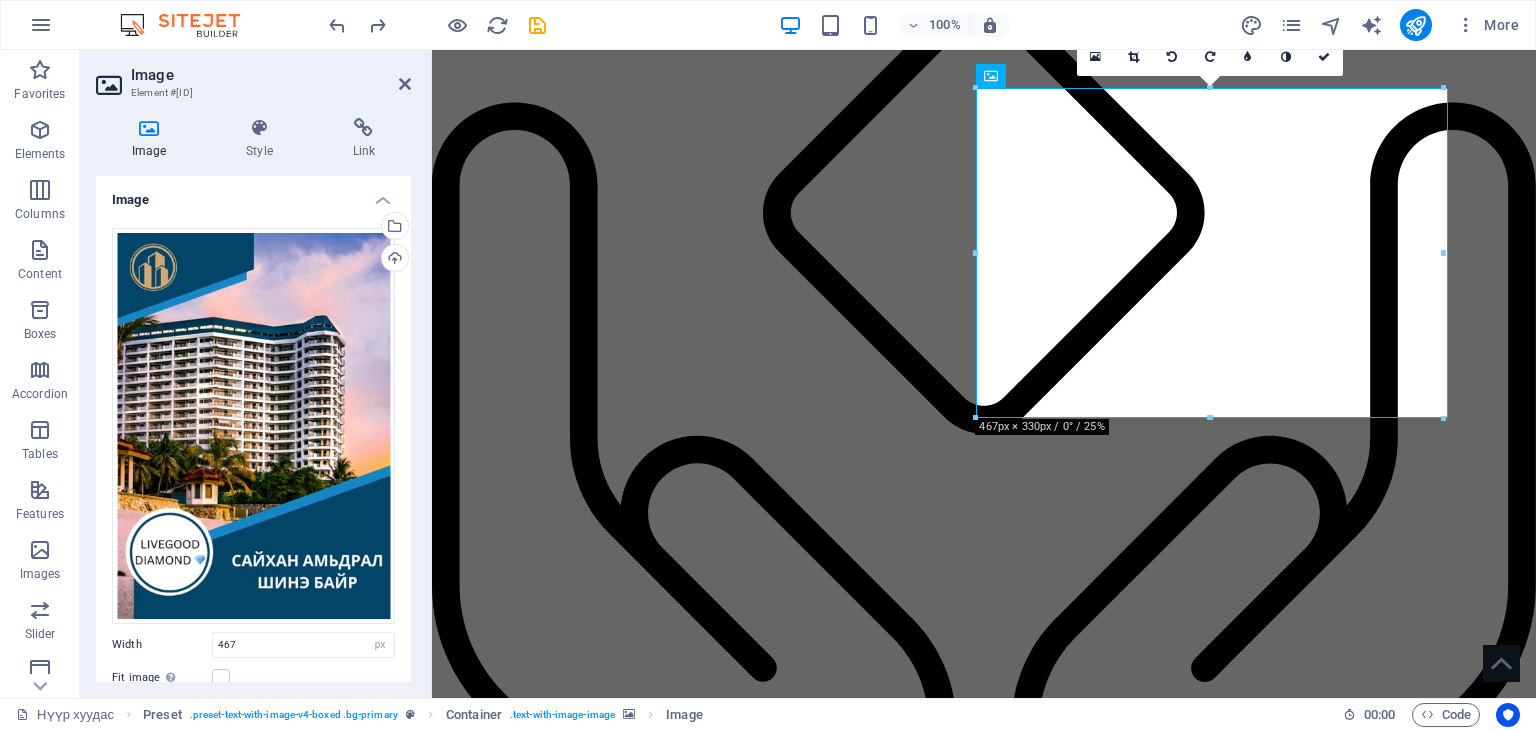 click at bounding box center [920, 3611] 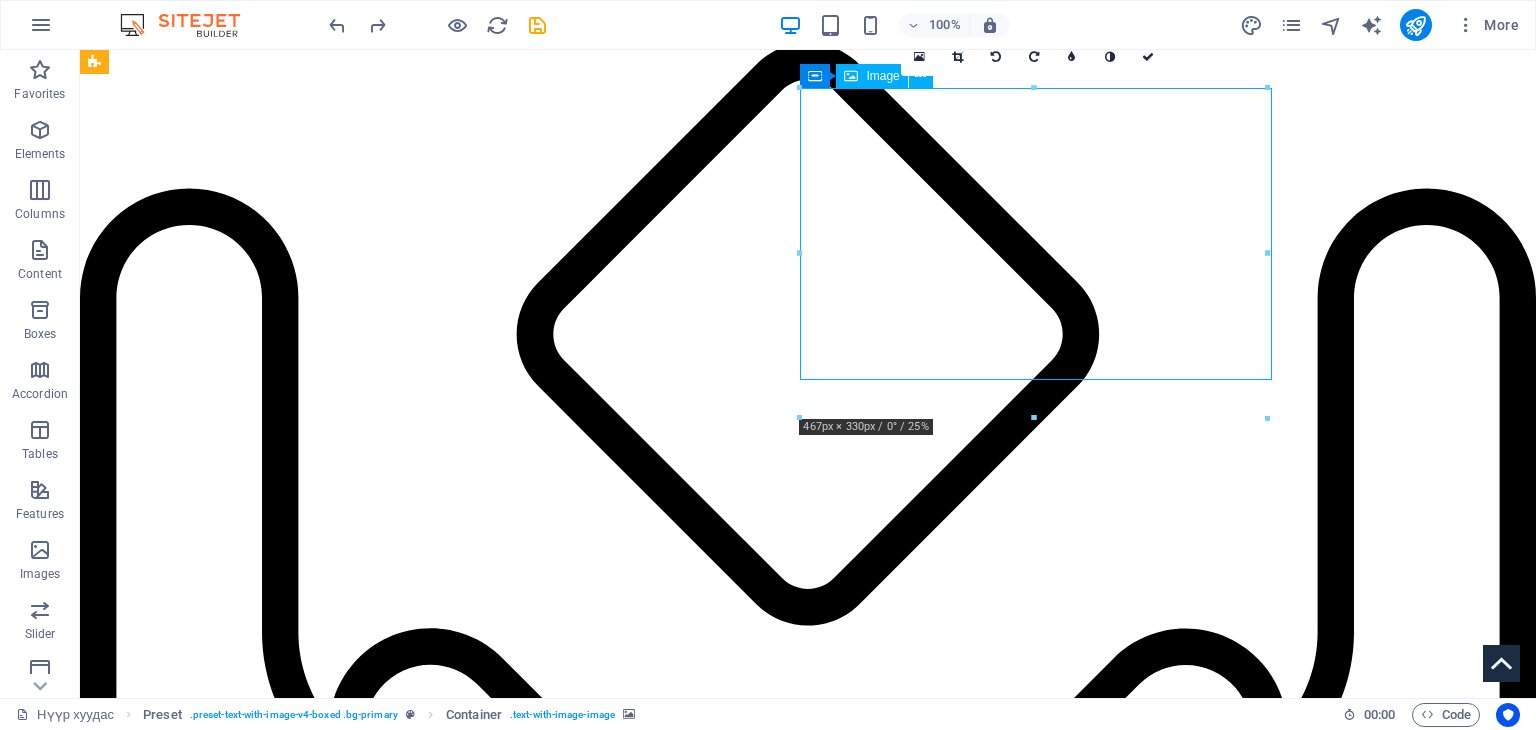 scroll, scrollTop: 34, scrollLeft: 0, axis: vertical 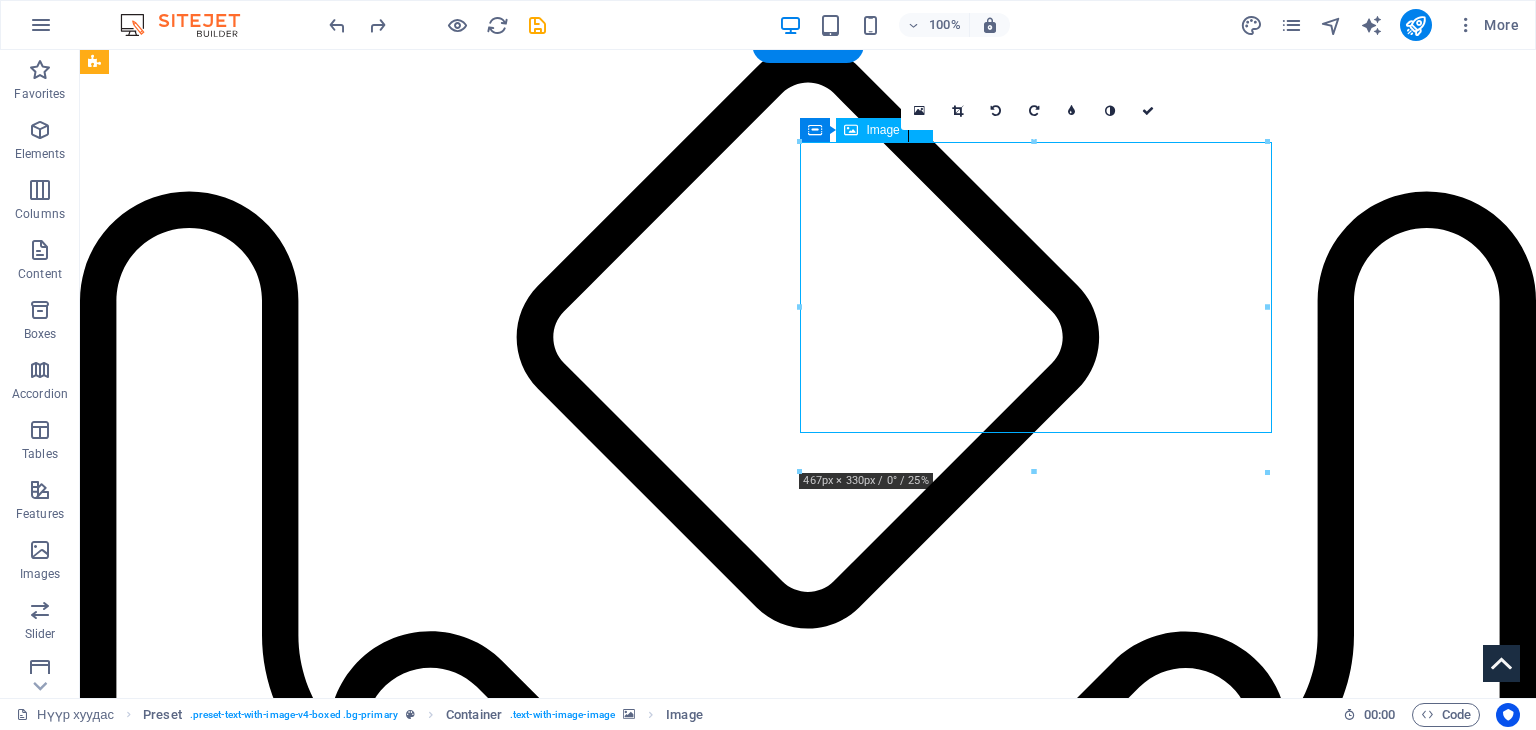 drag, startPoint x: 964, startPoint y: 115, endPoint x: 972, endPoint y: 165, distance: 50.635956 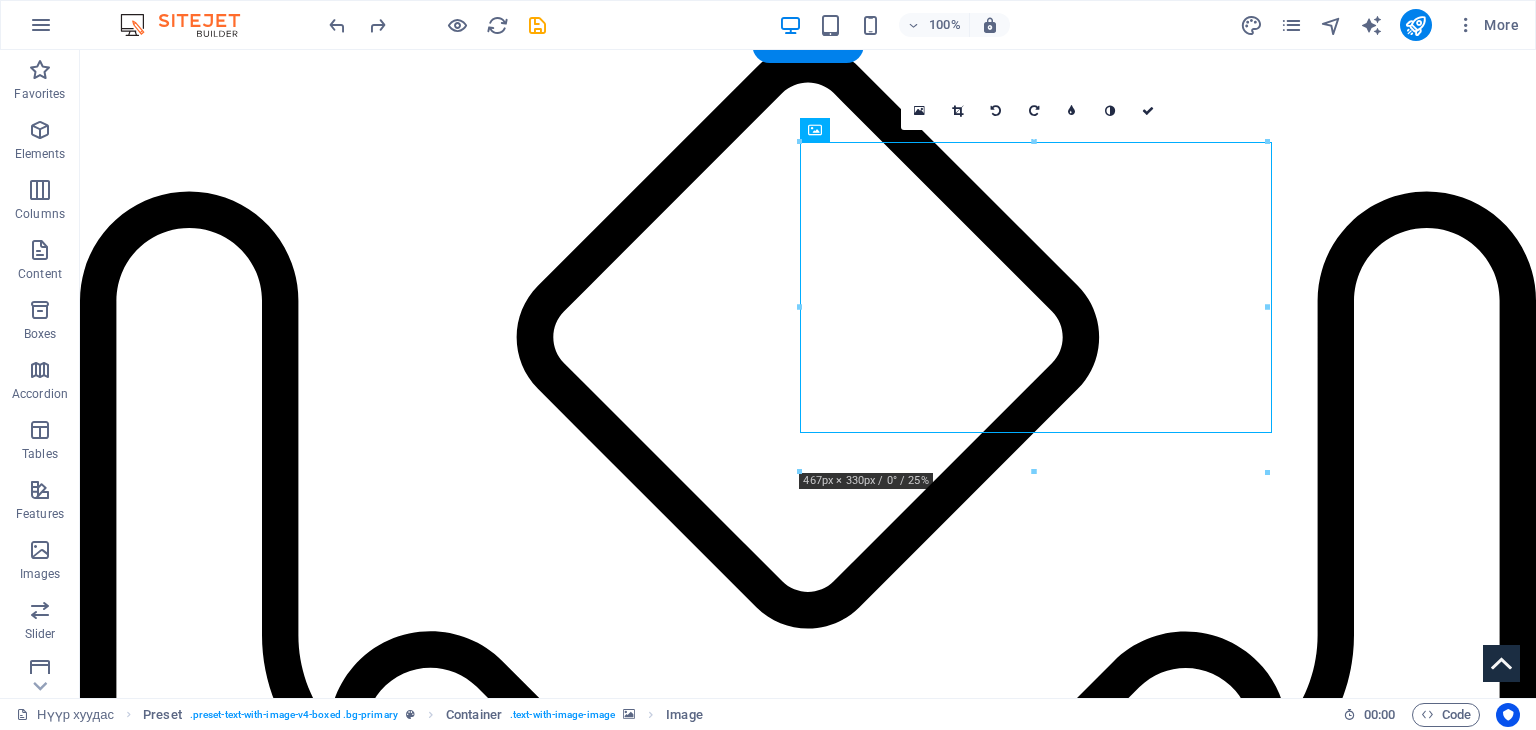 drag, startPoint x: 973, startPoint y: 155, endPoint x: 1004, endPoint y: 494, distance: 340.41446 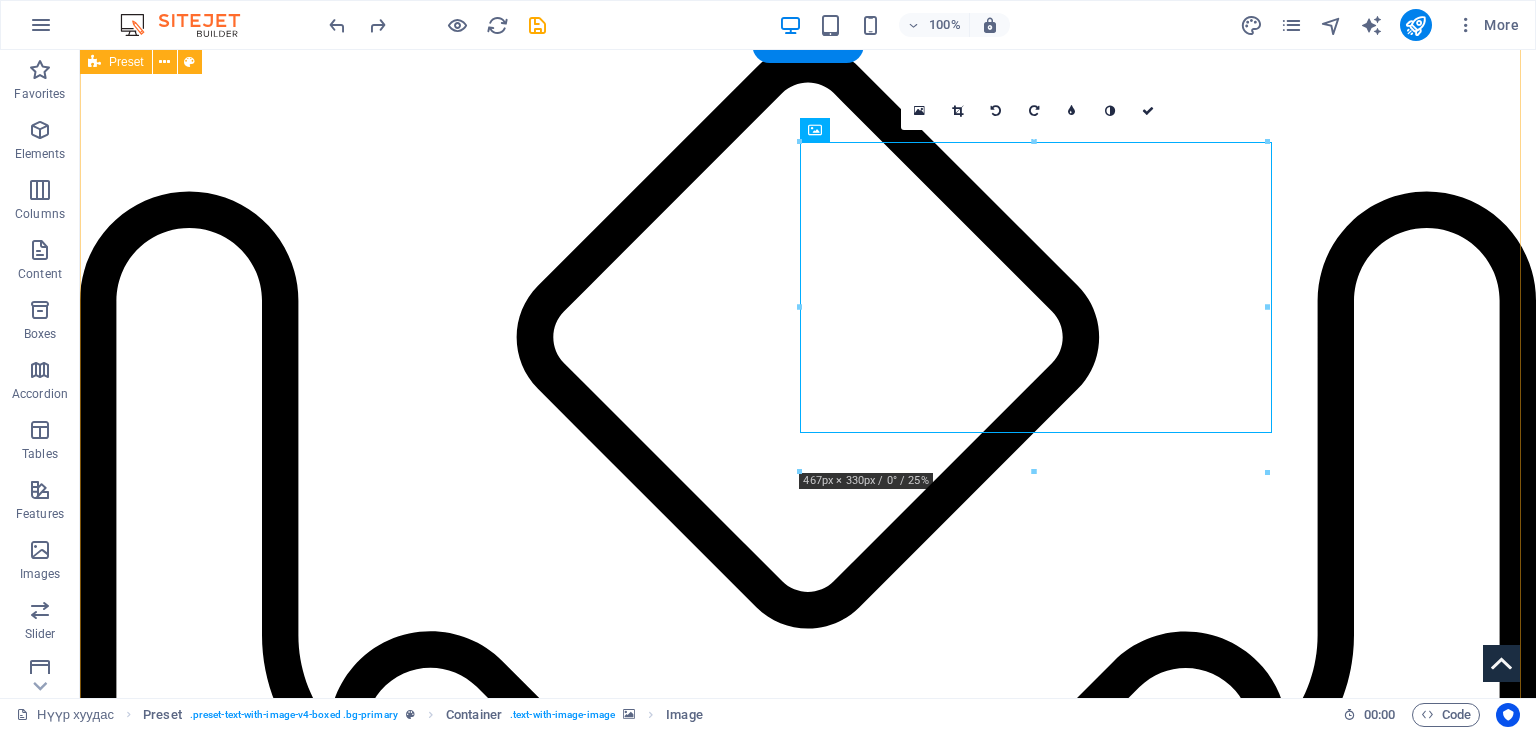 click on "LIVEGOOD DIAMOND БАГИЙН ГИШҮҮДЭЭ АМИНЫ БОЛОН ОРОН СУУЦЖУУЛАХ ХӨТӨЛБӨР LiveGood Diamond багийн гишүүдийг орон сууцжуулах буюу “Бидний байр” хөтөлбөр гэж юу вэ? Зээлгүйгээр байртай болох боломжтой гэж сонсож байсан уу? Манай хөтөлбөр нь LiveGood компанийн гишүүнчлэлд суурилсан орлого ба орон сууцны систем юм. Та өөрийн орлогоо өсгөх замаар шинэ байртай болох боломжтой! Эрсдэлгүй Холбоос Зорилготой төлөвлөгөөтэй Хамтдаа урагшилна!" at bounding box center [808, 4434] 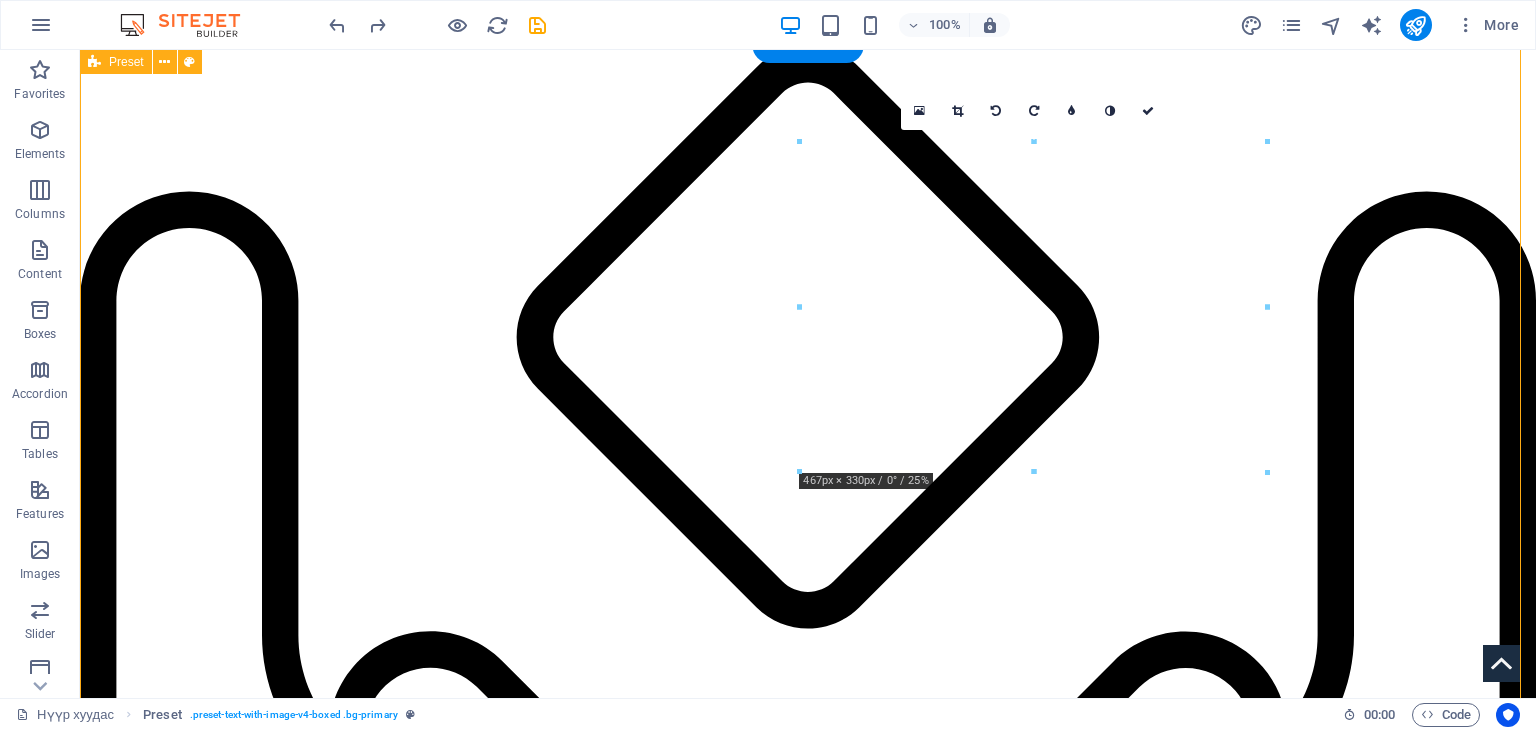 drag, startPoint x: 1099, startPoint y: 577, endPoint x: 1089, endPoint y: 554, distance: 25.079872 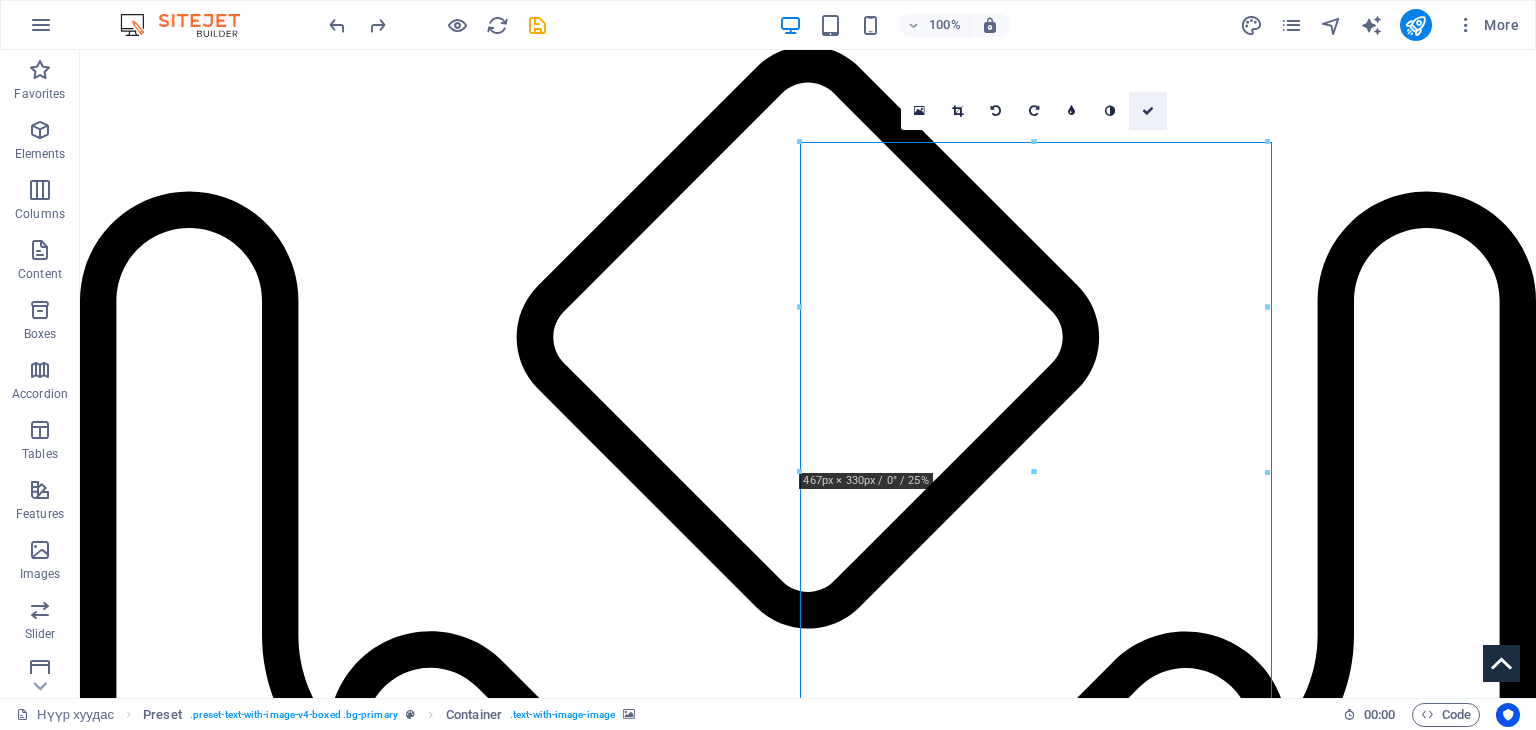 click at bounding box center [1148, 111] 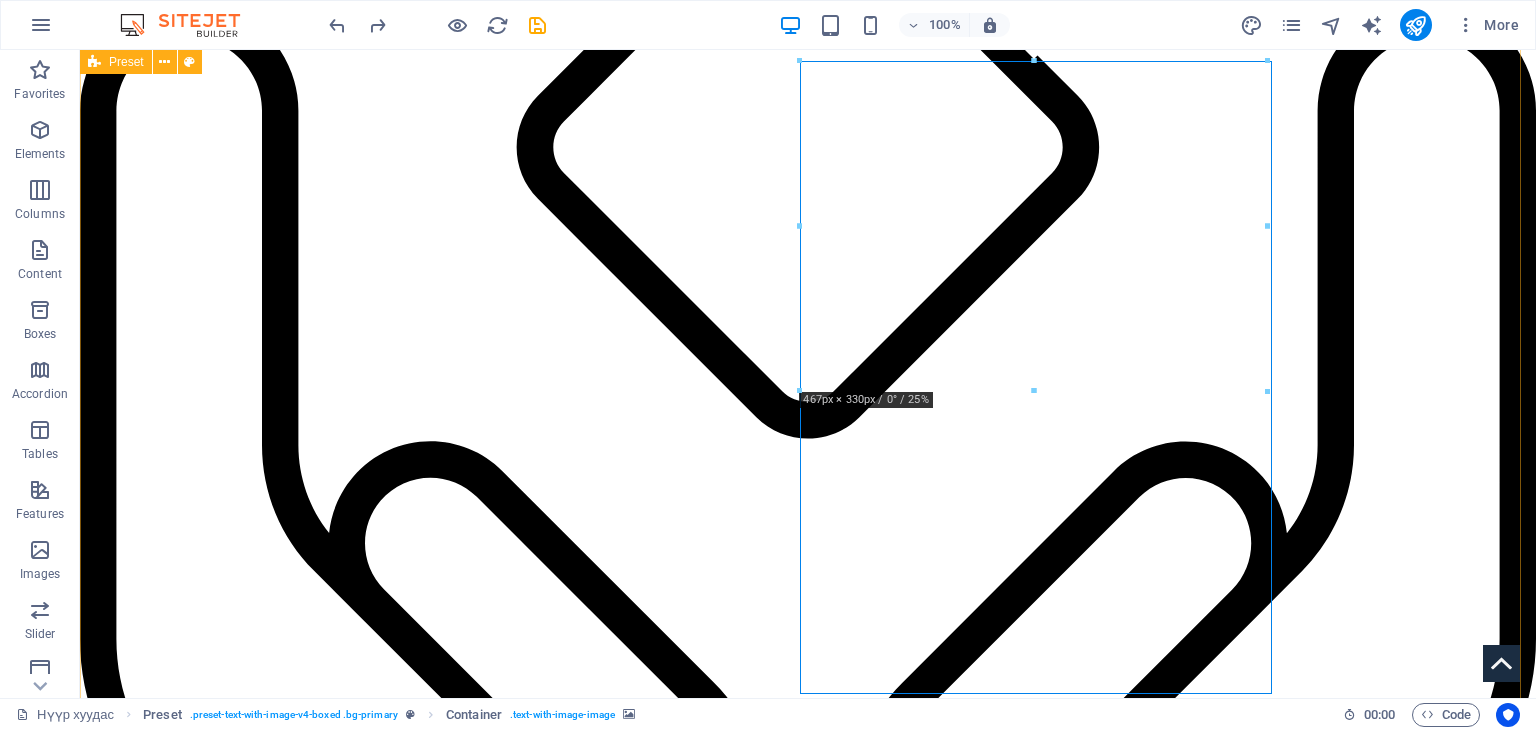 scroll, scrollTop: 234, scrollLeft: 0, axis: vertical 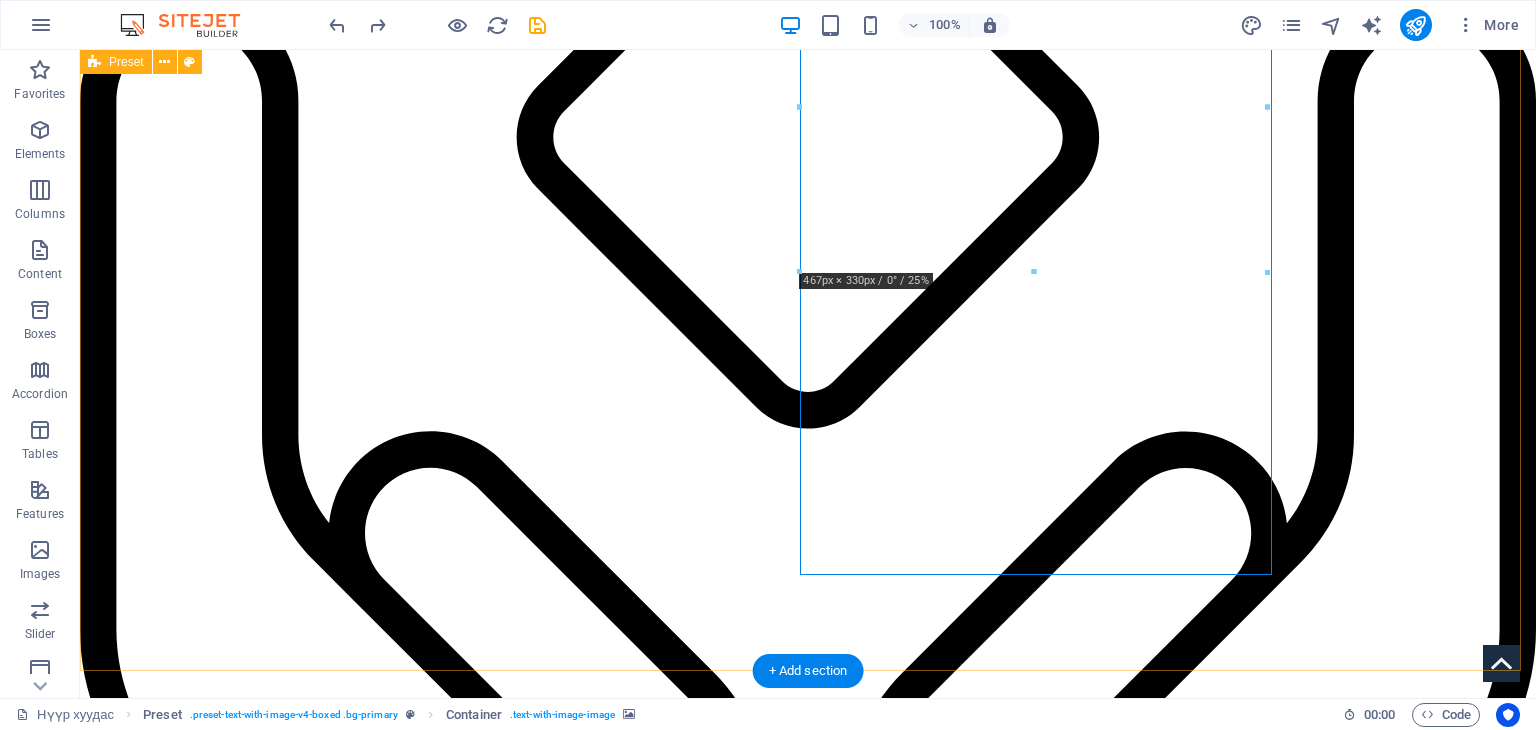 click at bounding box center (568, 4310) 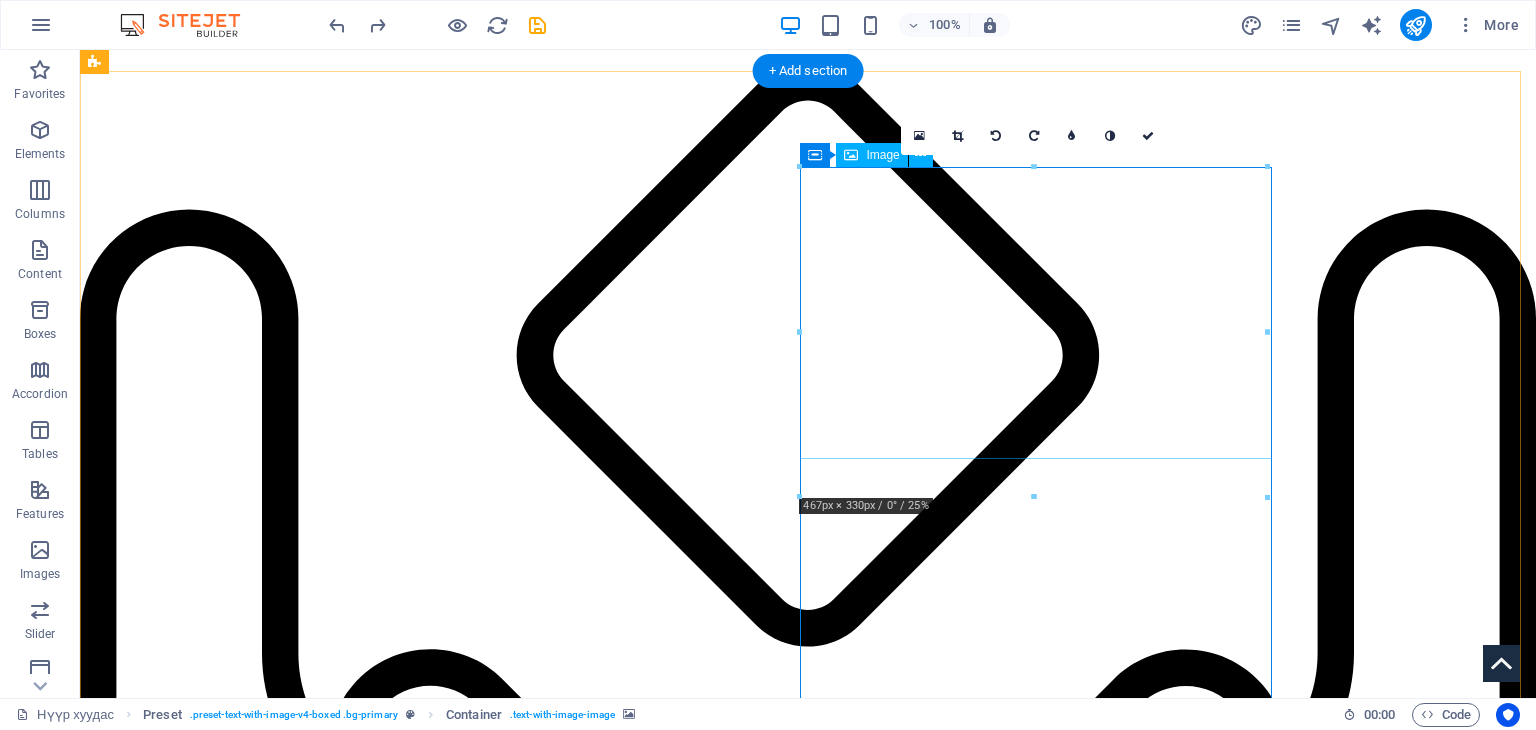 scroll, scrollTop: 0, scrollLeft: 0, axis: both 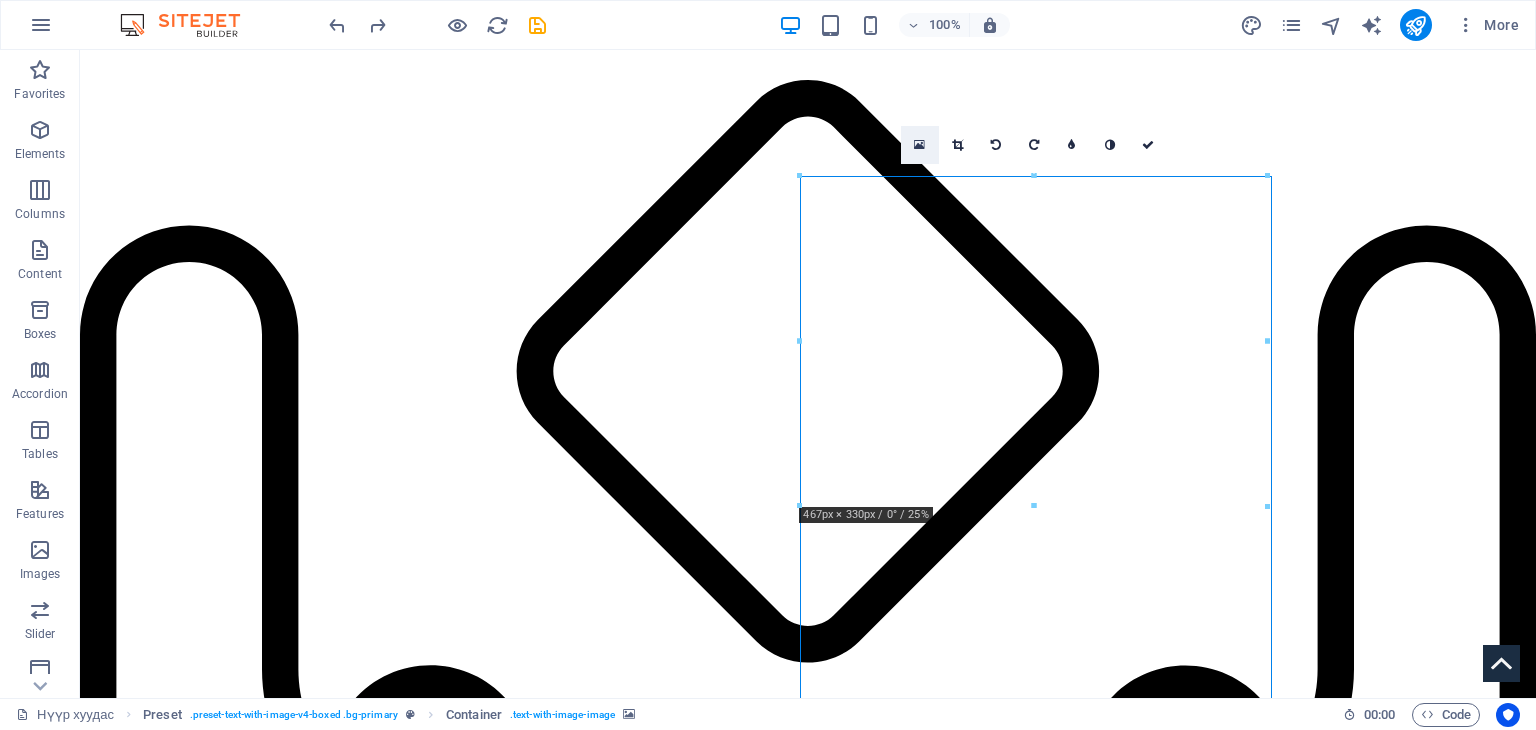 click at bounding box center [920, 145] 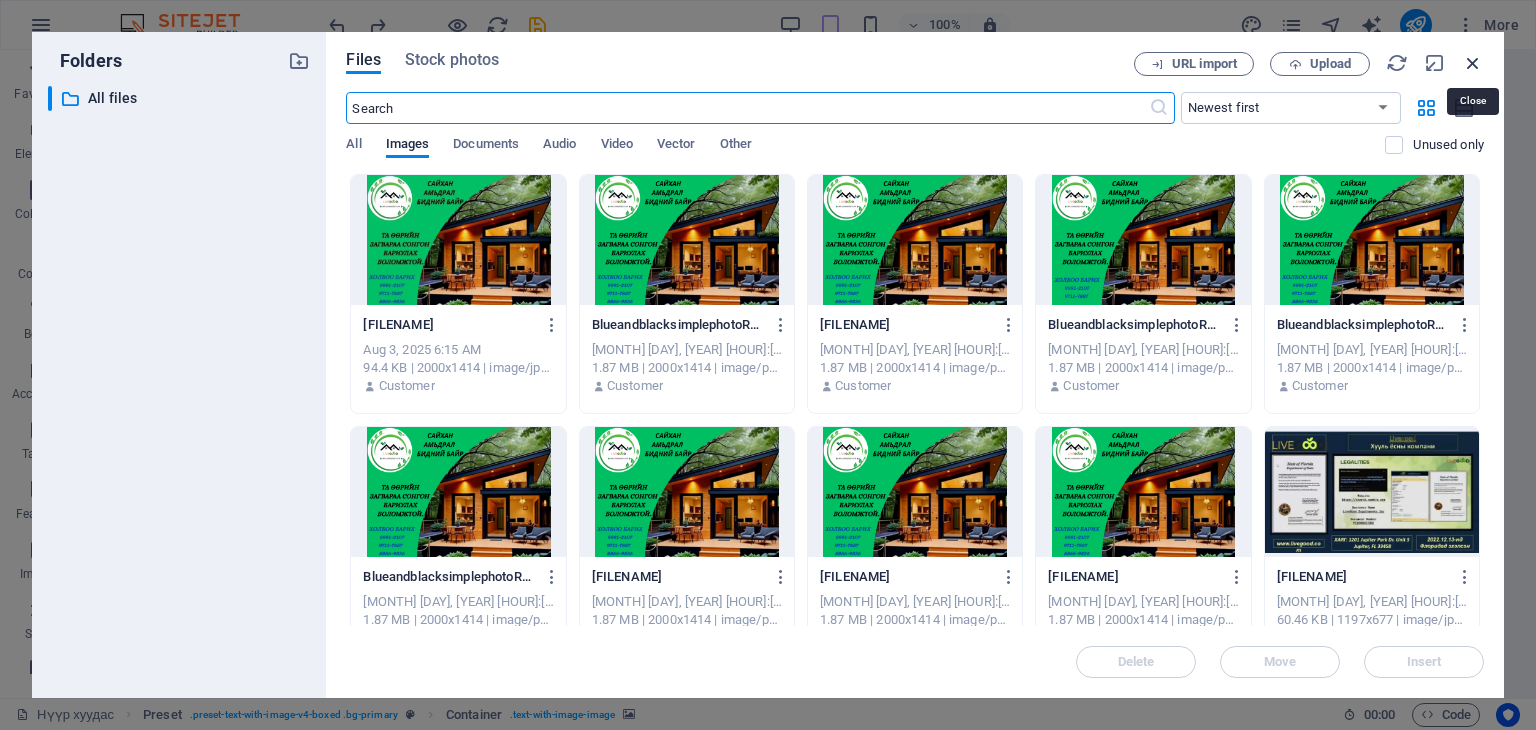 click at bounding box center [1473, 63] 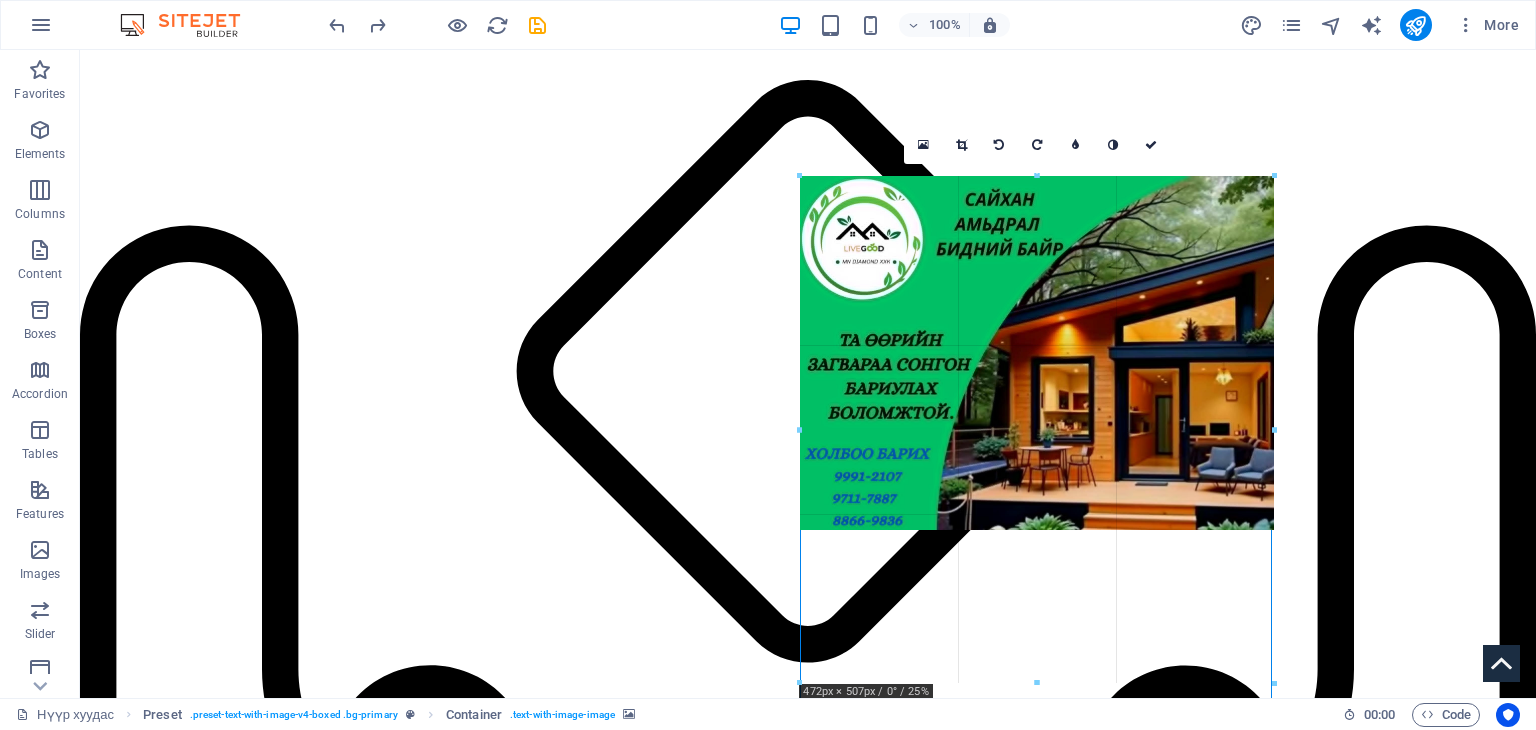 drag, startPoint x: 1034, startPoint y: 468, endPoint x: 1025, endPoint y: 684, distance: 216.18742 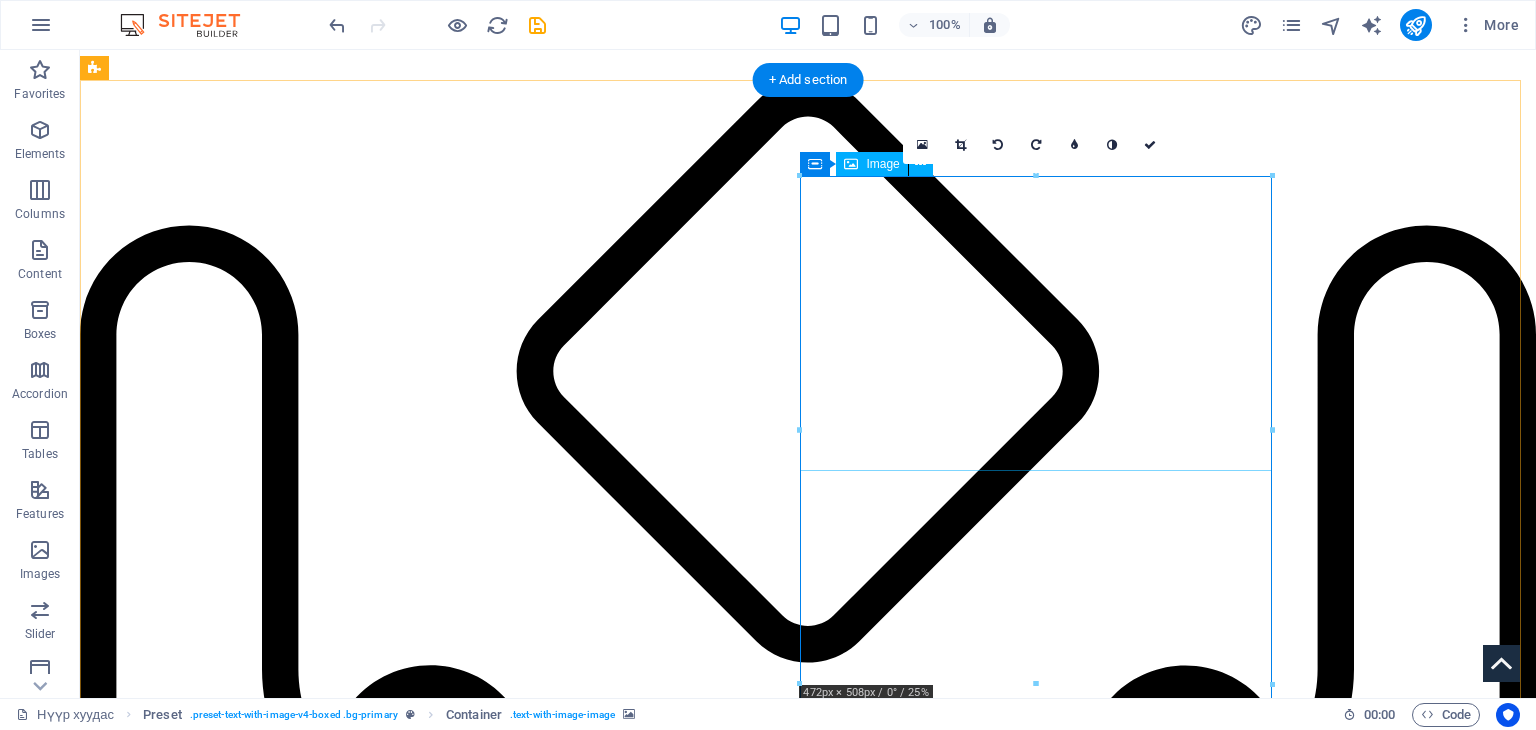 click at bounding box center (568, 5008) 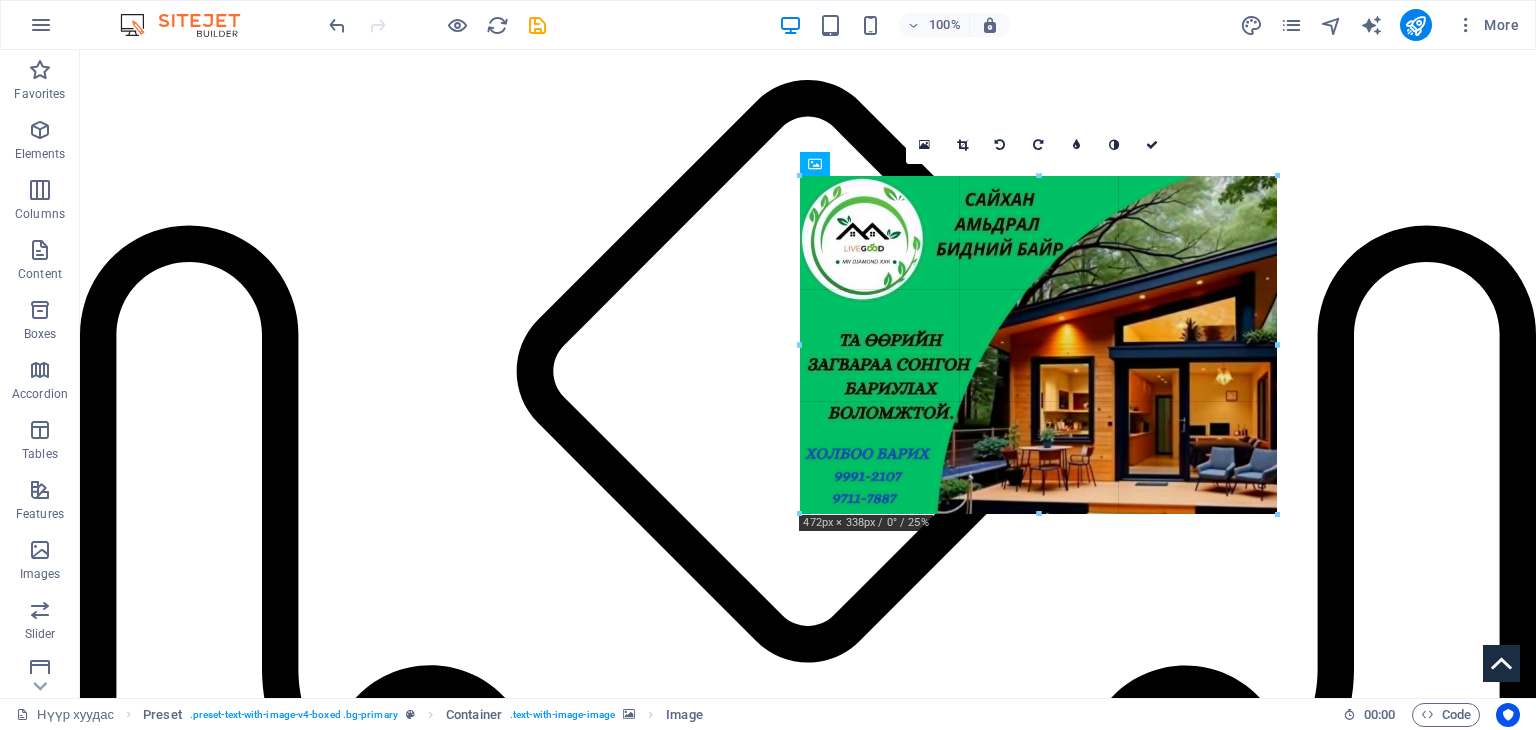 drag, startPoint x: 1033, startPoint y: 469, endPoint x: 1028, endPoint y: 536, distance: 67.18631 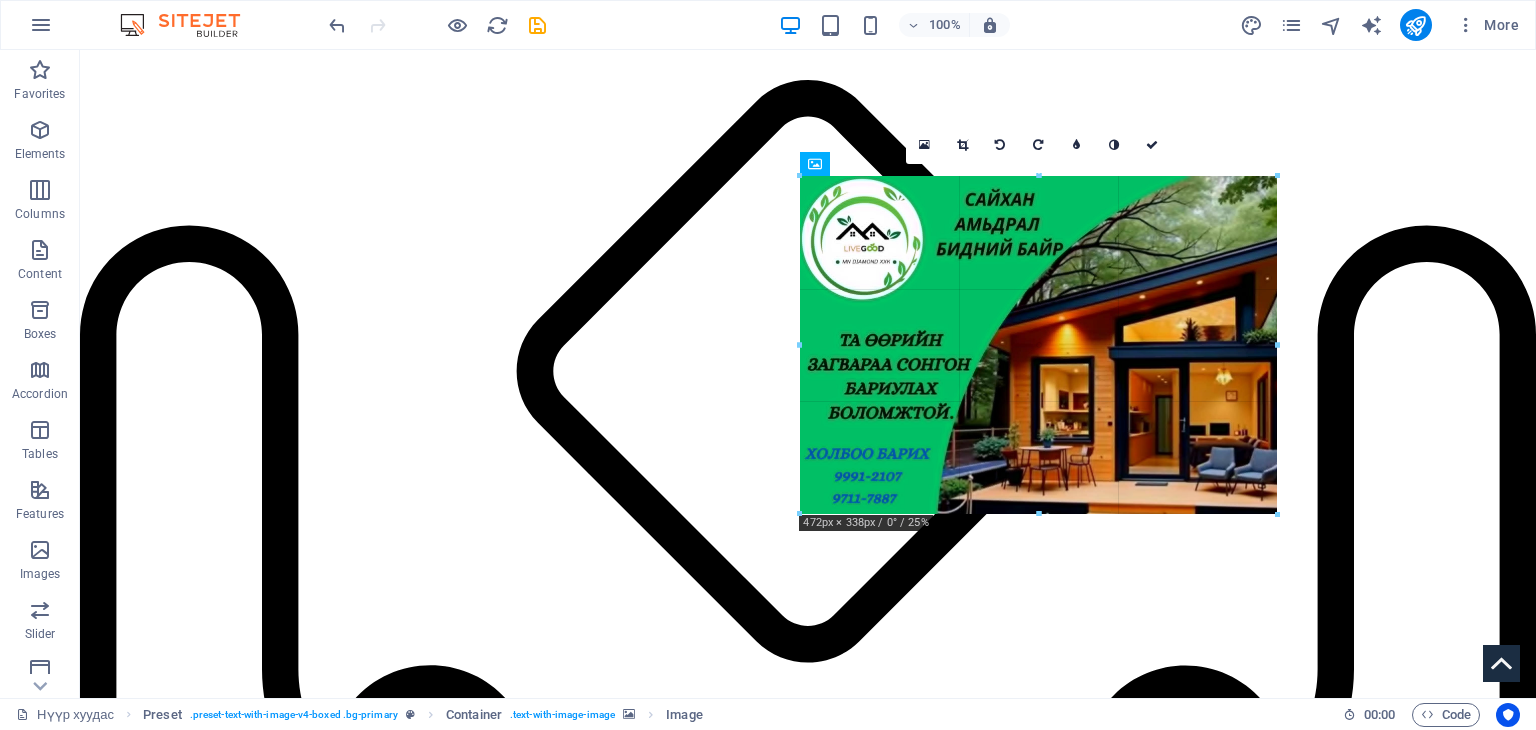 click at bounding box center (1038, 514) 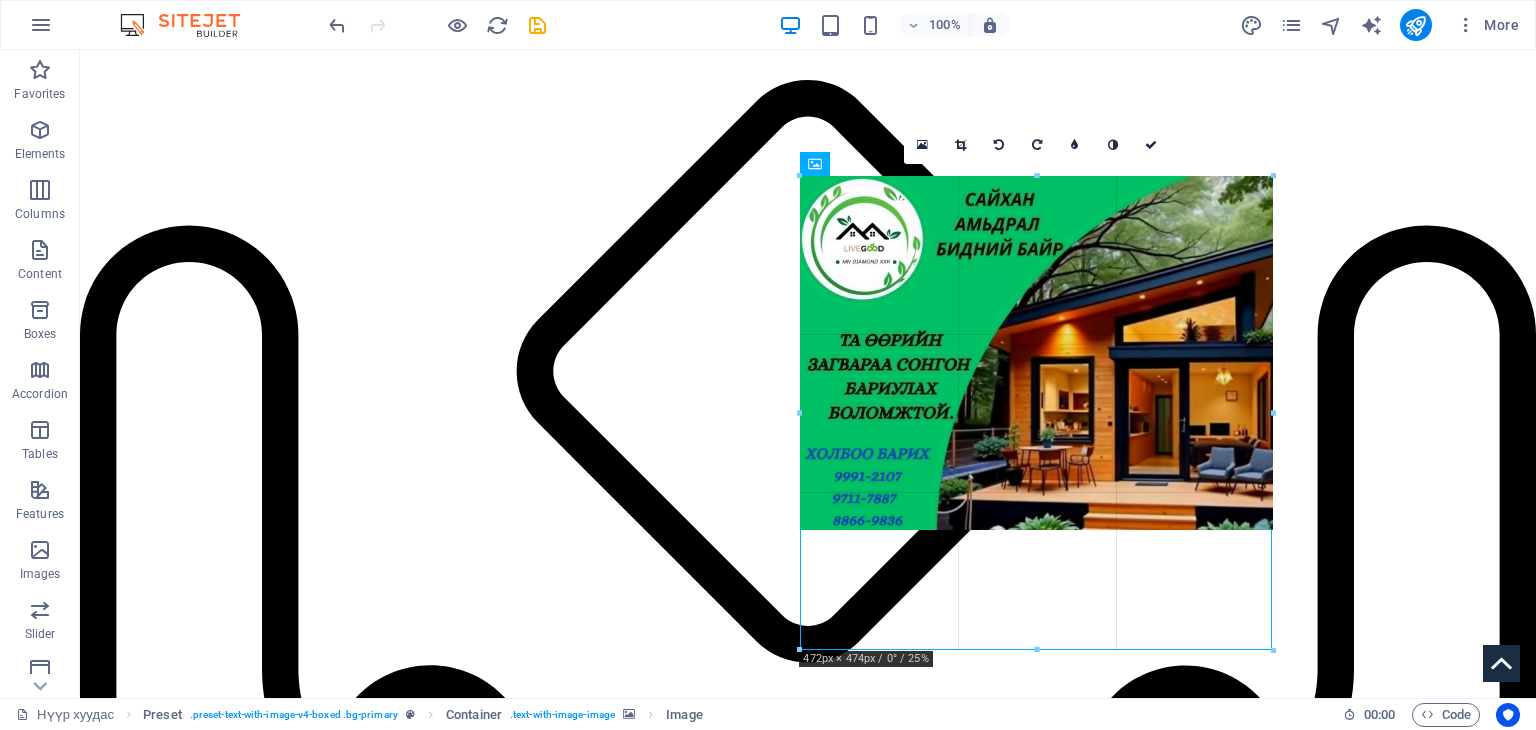 drag, startPoint x: 1035, startPoint y: 472, endPoint x: 1049, endPoint y: 651, distance: 179.54665 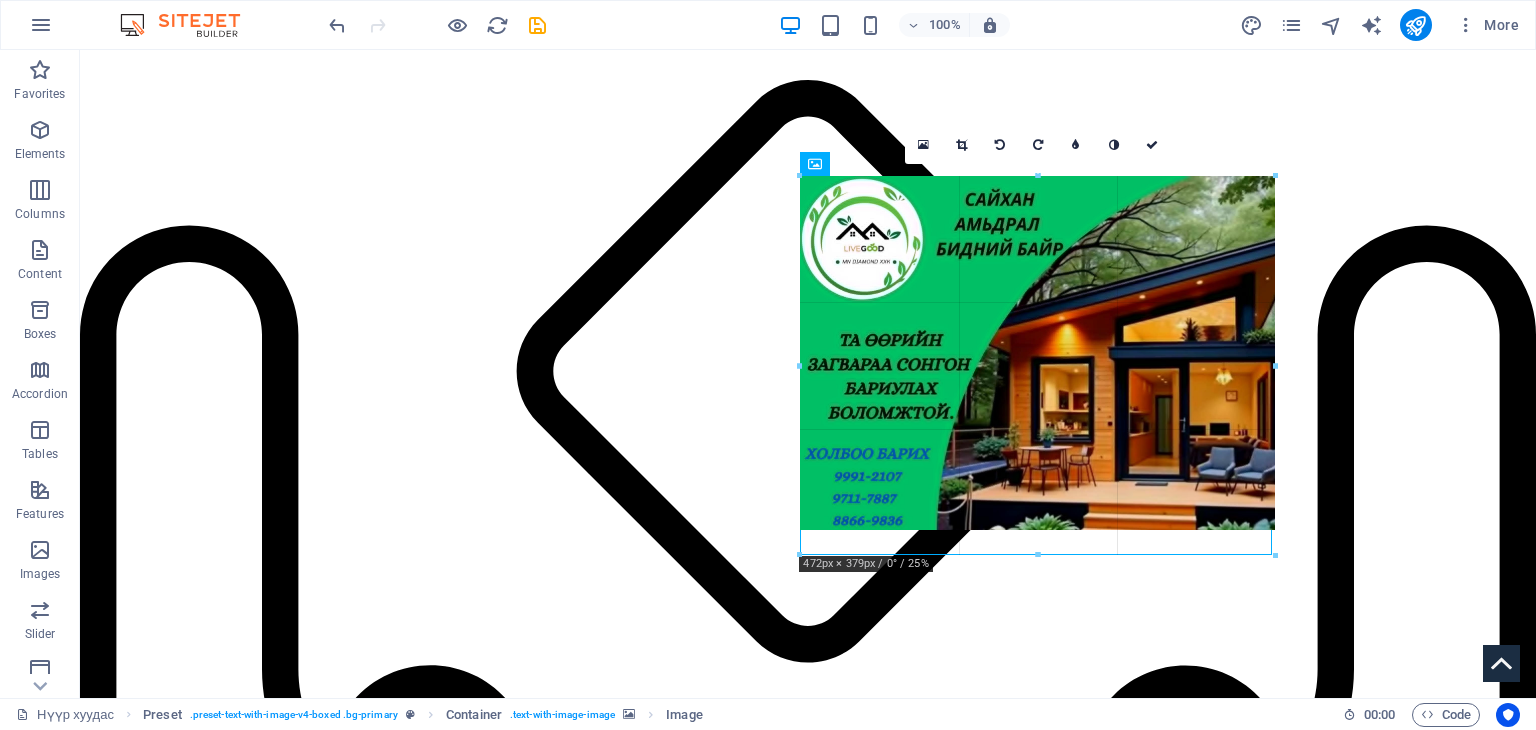 drag, startPoint x: 1276, startPoint y: 473, endPoint x: 1264, endPoint y: 557, distance: 84.85281 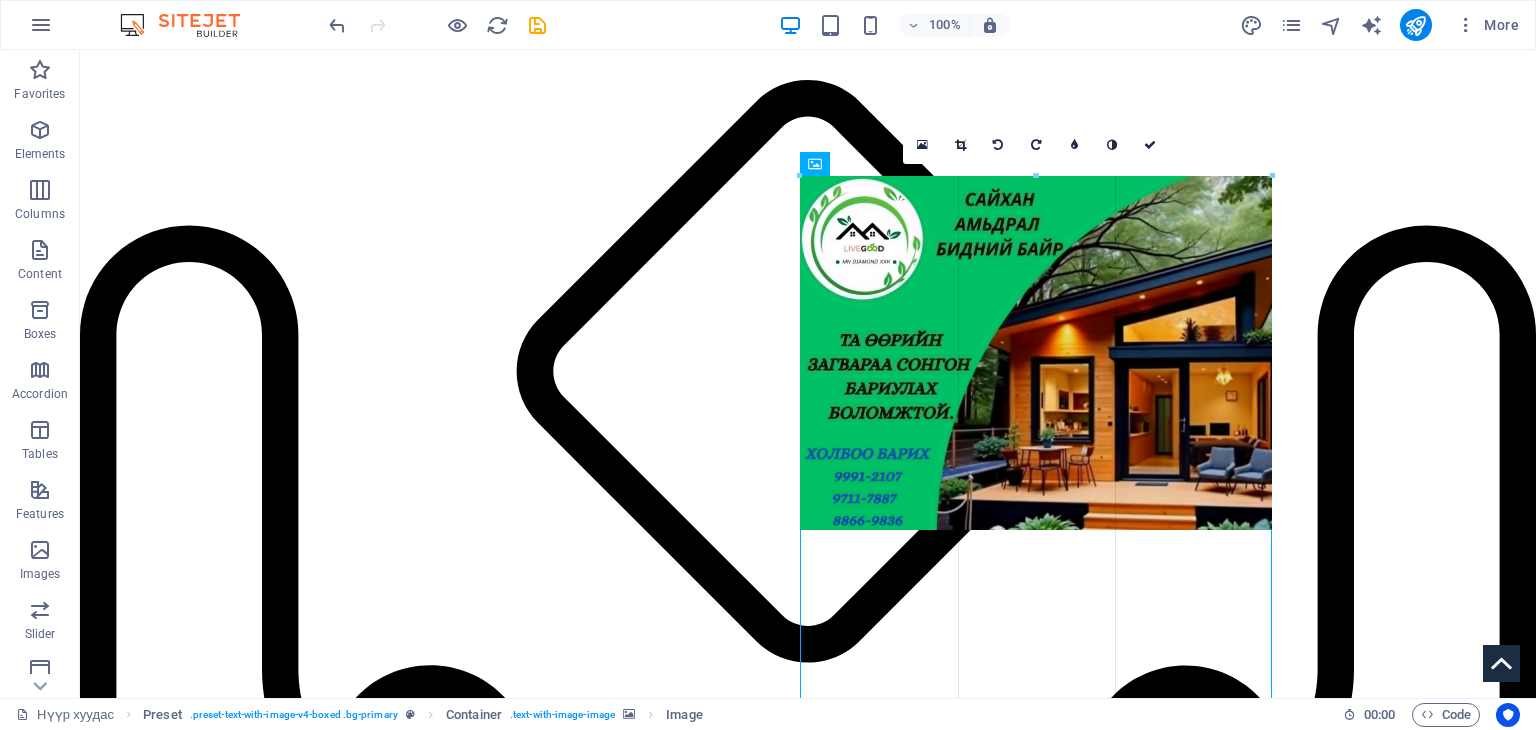 drag, startPoint x: 1273, startPoint y: 474, endPoint x: 1358, endPoint y: 635, distance: 182.06042 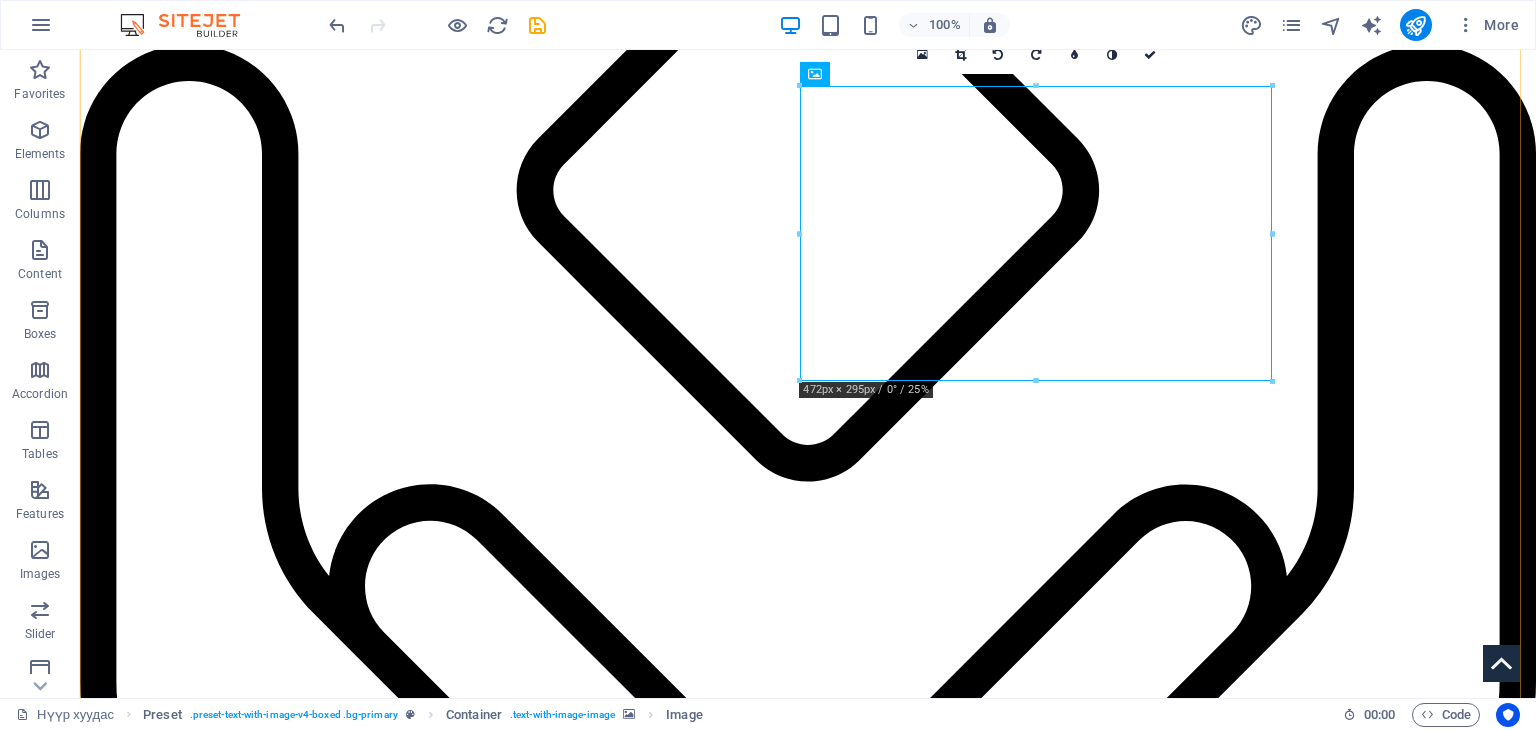 scroll, scrollTop: 200, scrollLeft: 0, axis: vertical 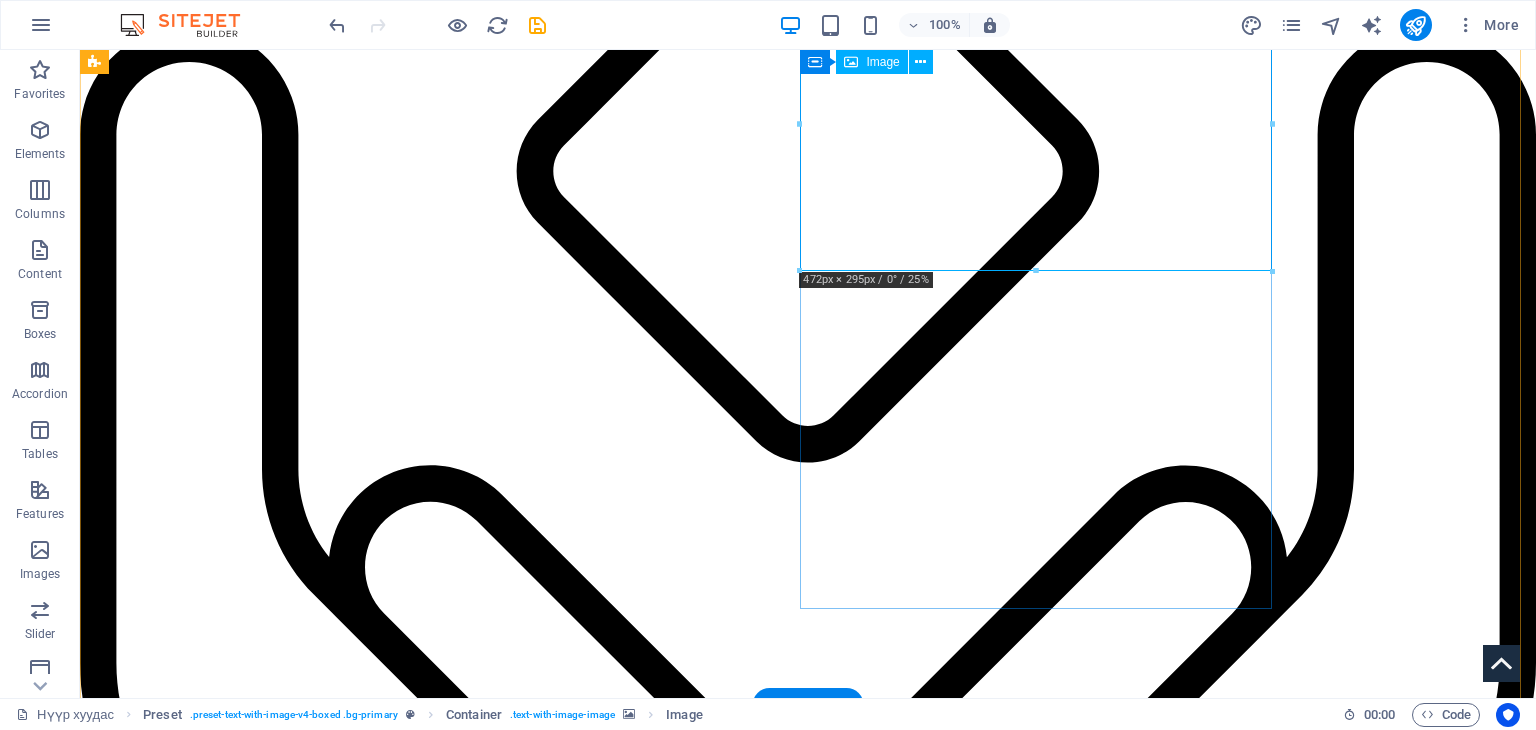 click at bounding box center (568, 4808) 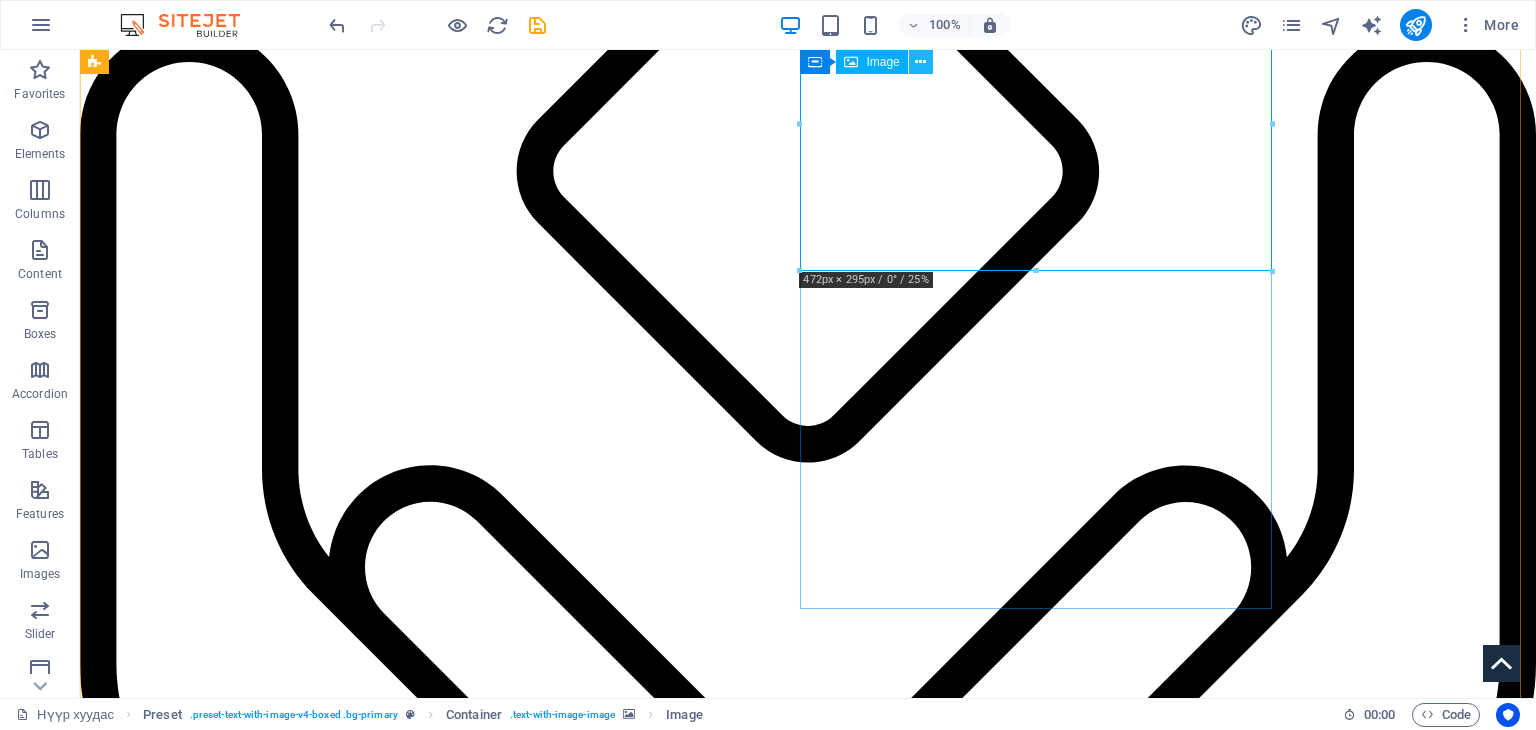 click at bounding box center [921, 62] 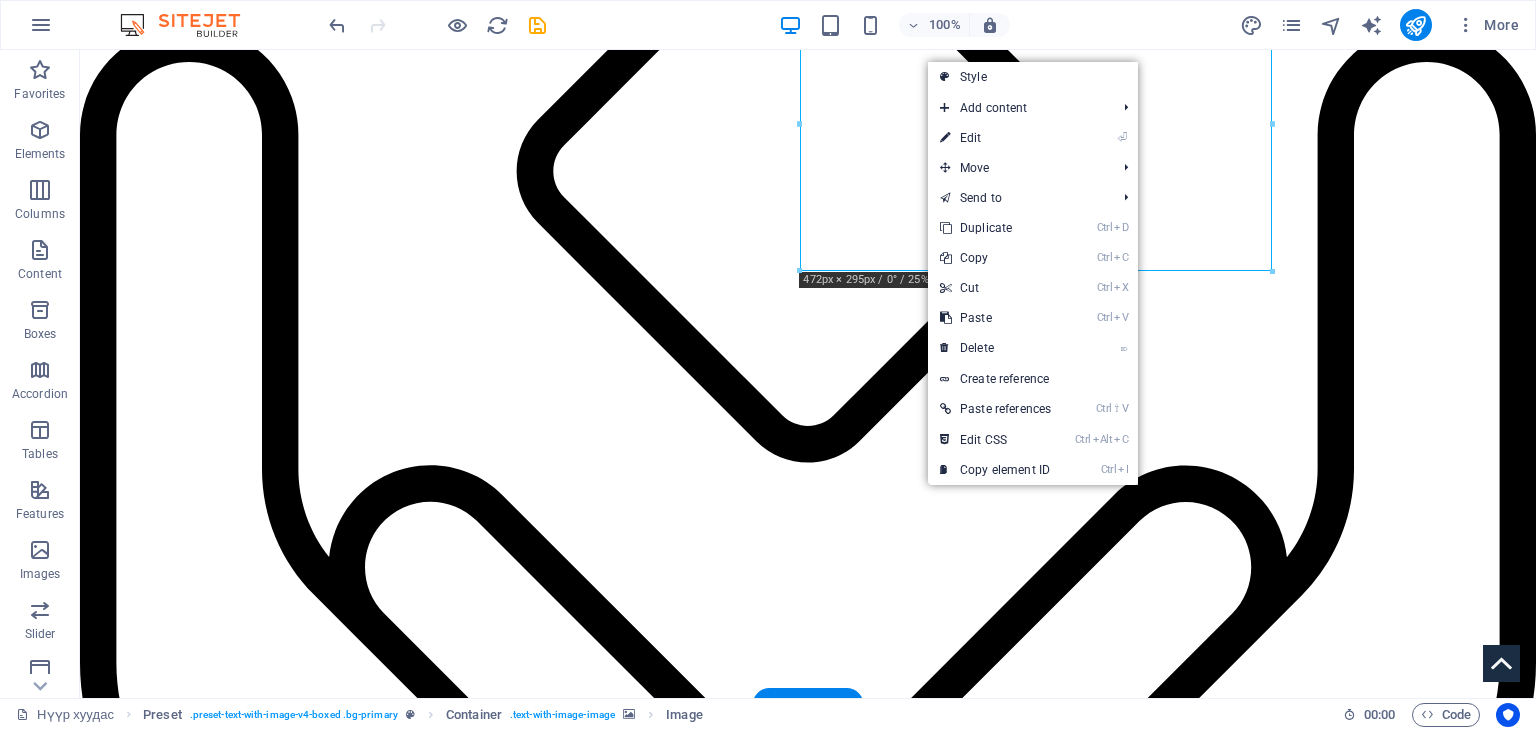 click at bounding box center [568, 4344] 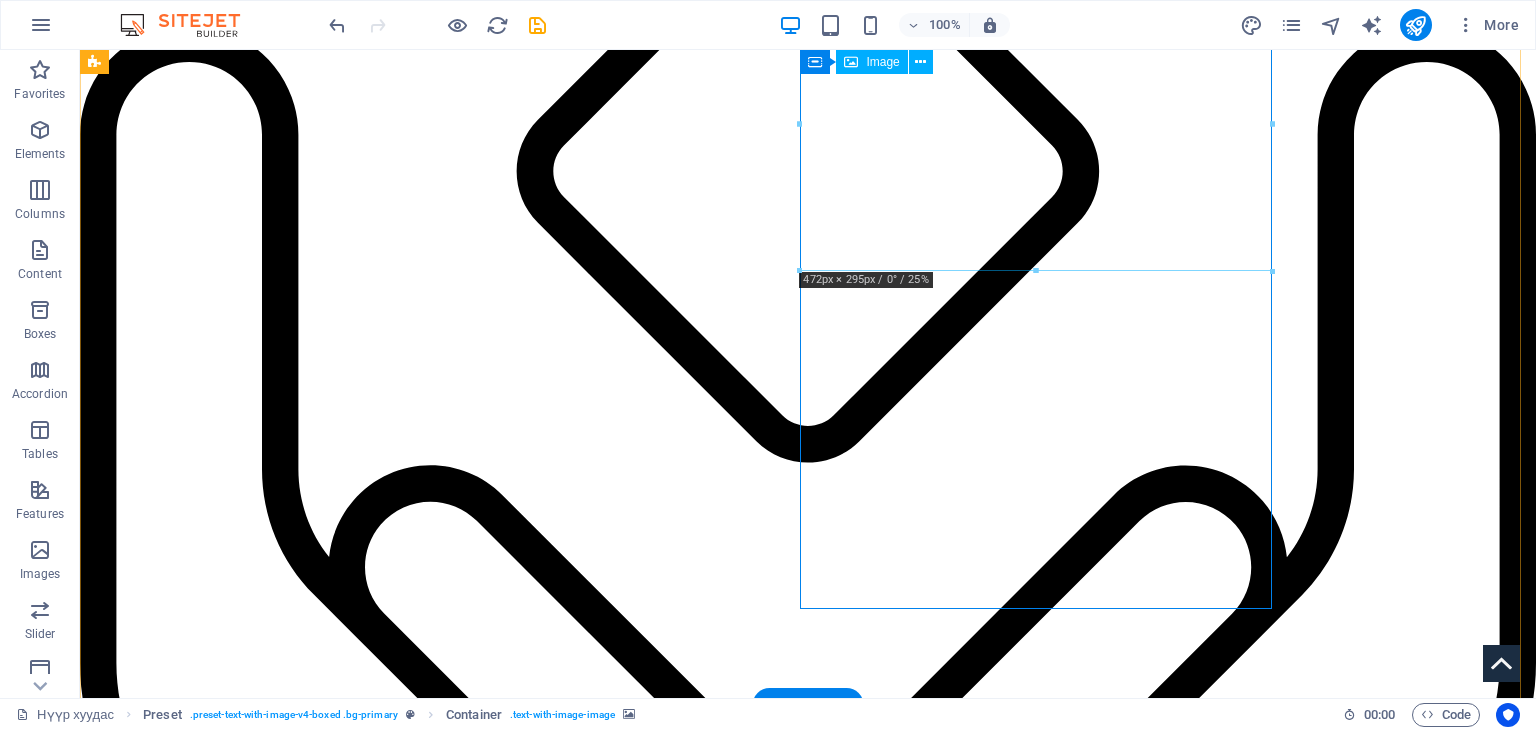 click at bounding box center (568, 4808) 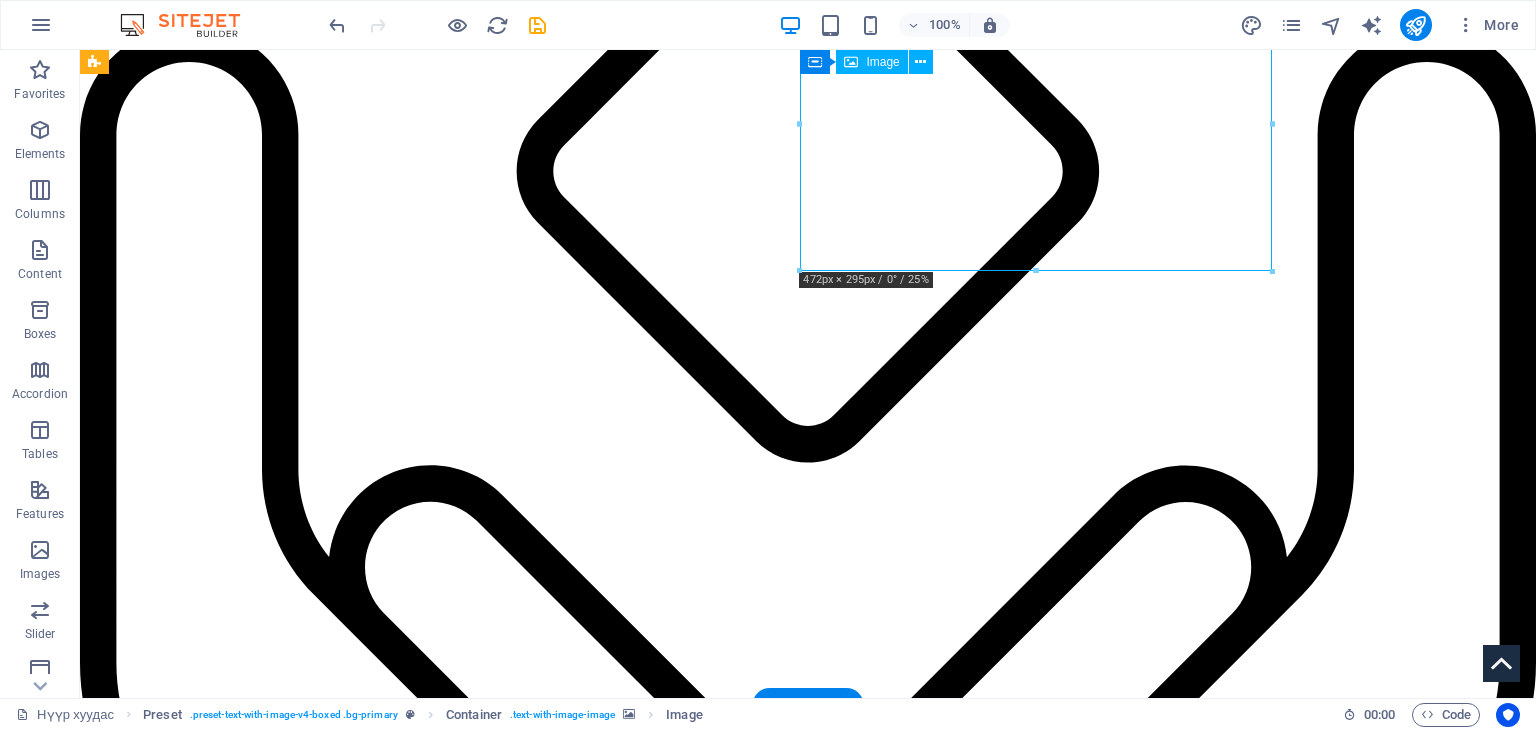 scroll, scrollTop: 0, scrollLeft: 0, axis: both 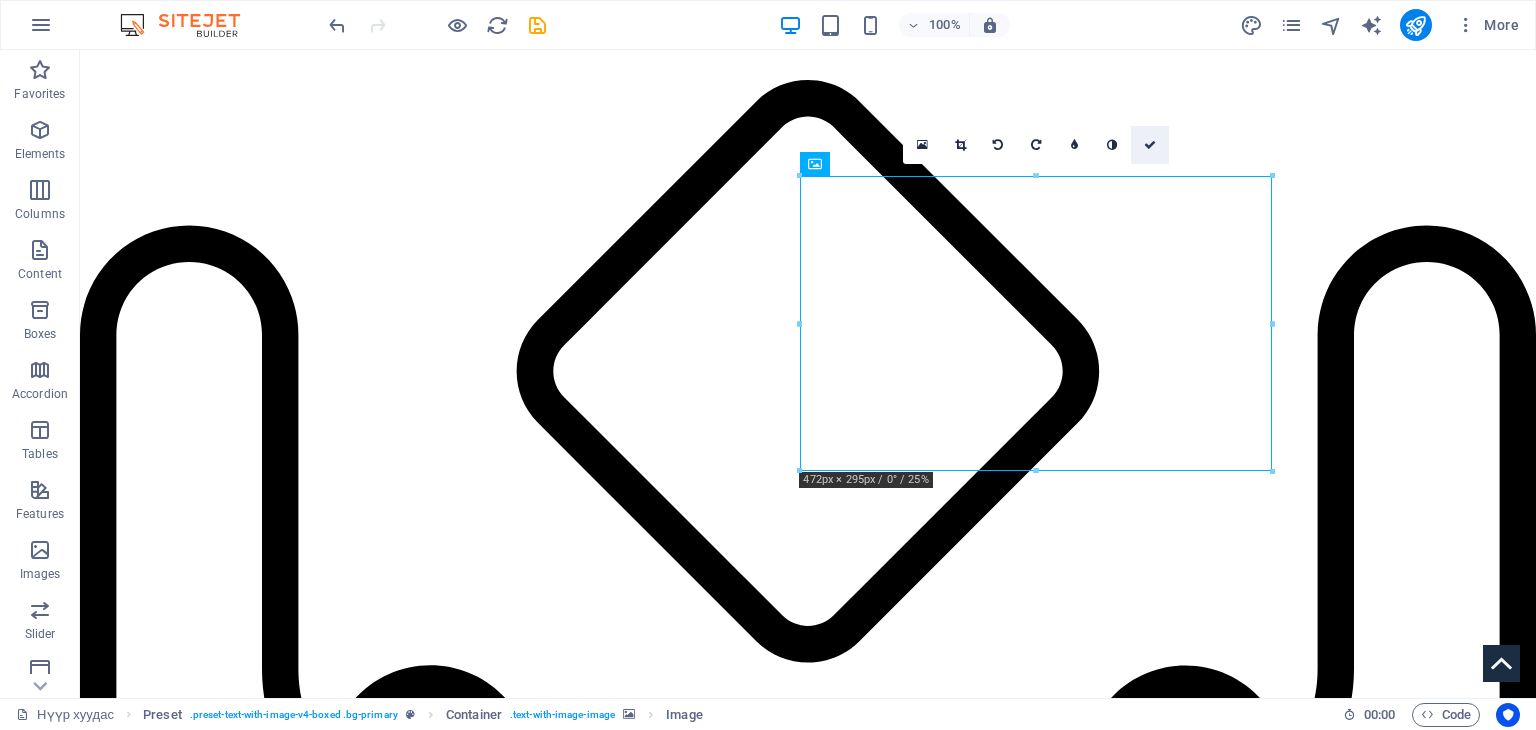 click at bounding box center (1150, 145) 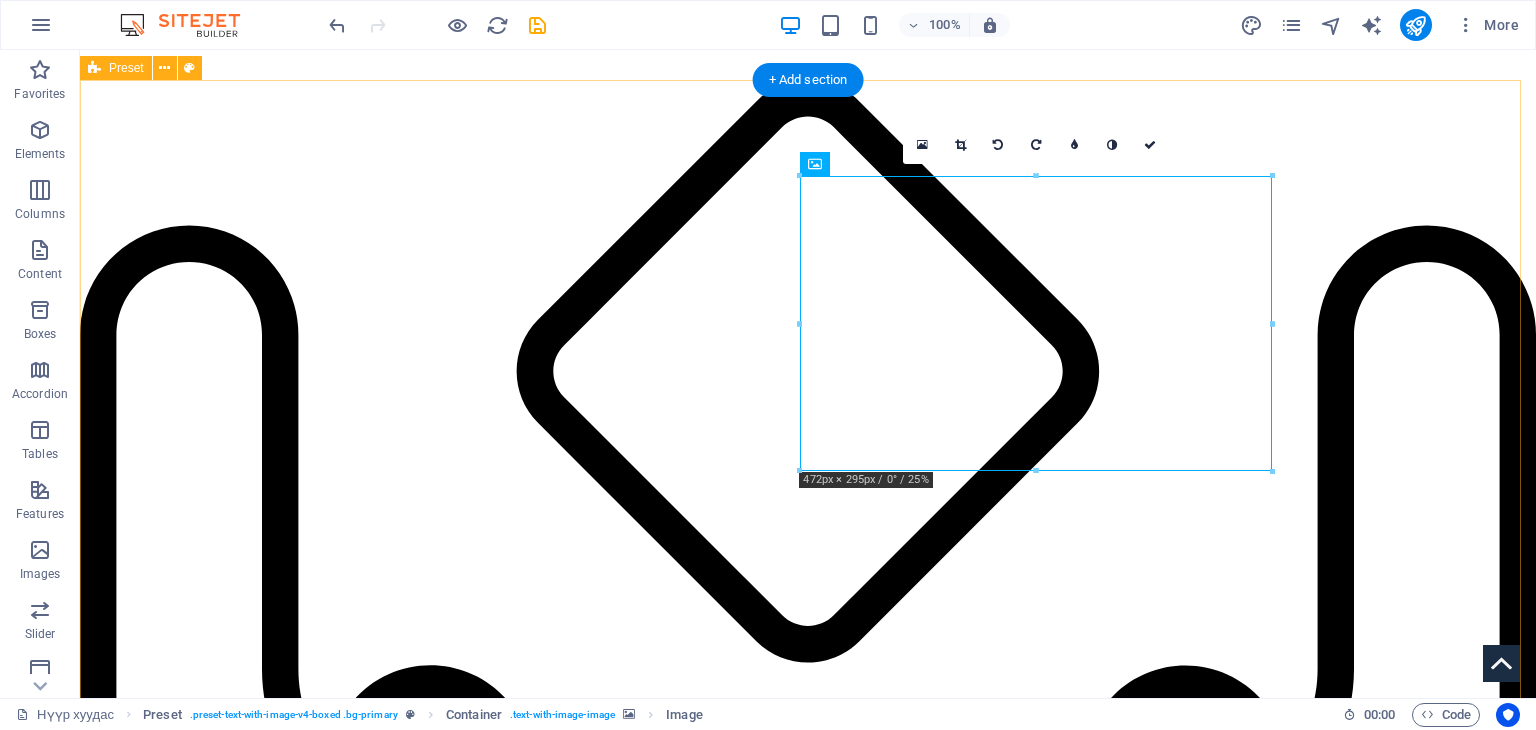click on "LIVEGOOD DIAMOND БАГИЙН ГИШҮҮДЭЭ АМИНЫ БОЛОН ОРОН СУУЦЖУУЛАХ ХӨТӨЛБӨР LiveGood Diamond багийн гишүүдийг орон сууцжуулах буюу “Бидний байр” хөтөлбөр гэж юу вэ? Зээлгүйгээр байртай болох боломжтой гэж сонсож байсан уу? Манай хөтөлбөр нь LiveGood компанийн гишүүнчлэлд суурилсан орлого ба орон сууцны систем юм. Та өөрийн орлогоо өсгөх замаар шинэ байртай болох боломжтой! Эрсдэлгүй Холбоос Зорилготой төлөвлөгөөтэй Хамтдаа урагшилна!" at bounding box center (808, 4470) 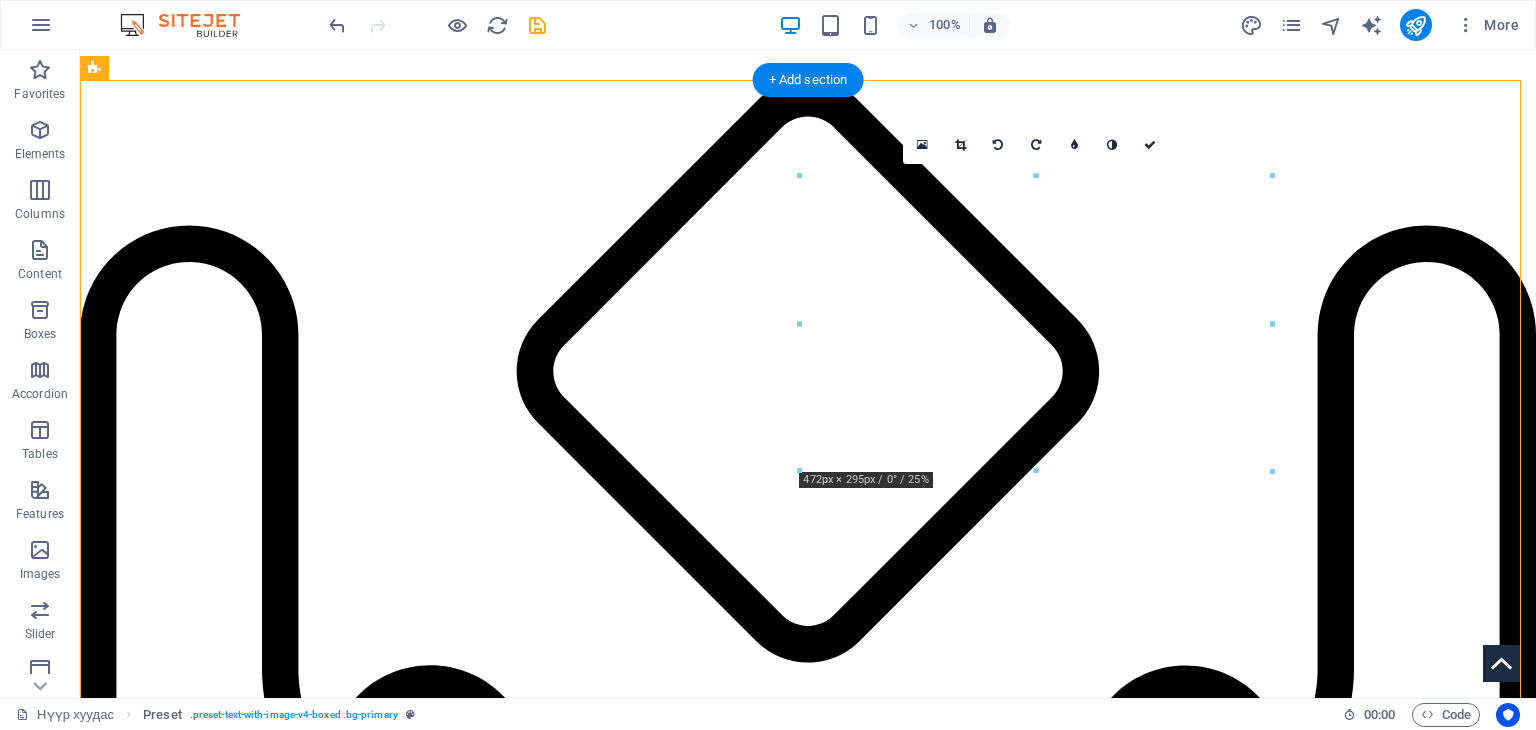 click at bounding box center [568, 4544] 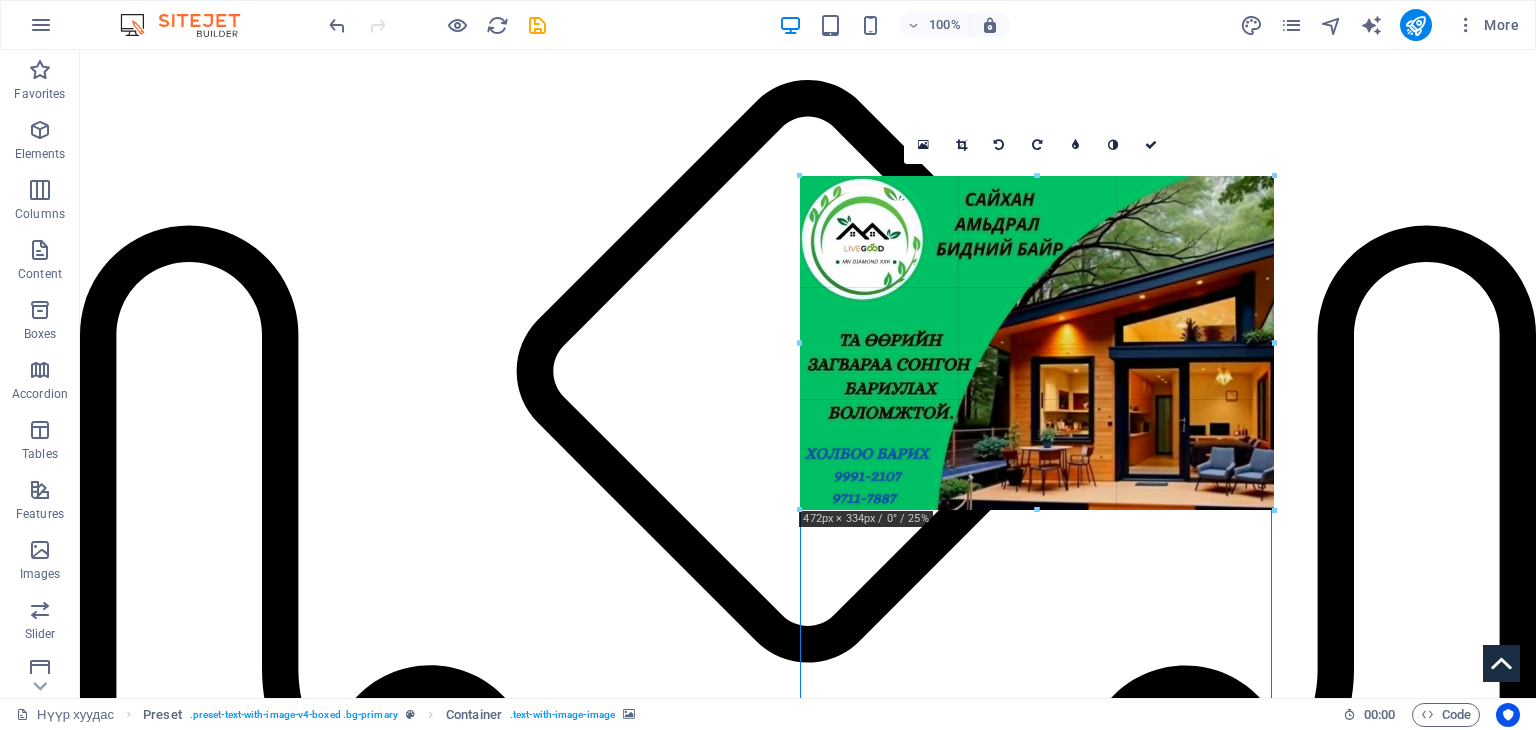 drag, startPoint x: 1038, startPoint y: 471, endPoint x: 1034, endPoint y: 510, distance: 39.20459 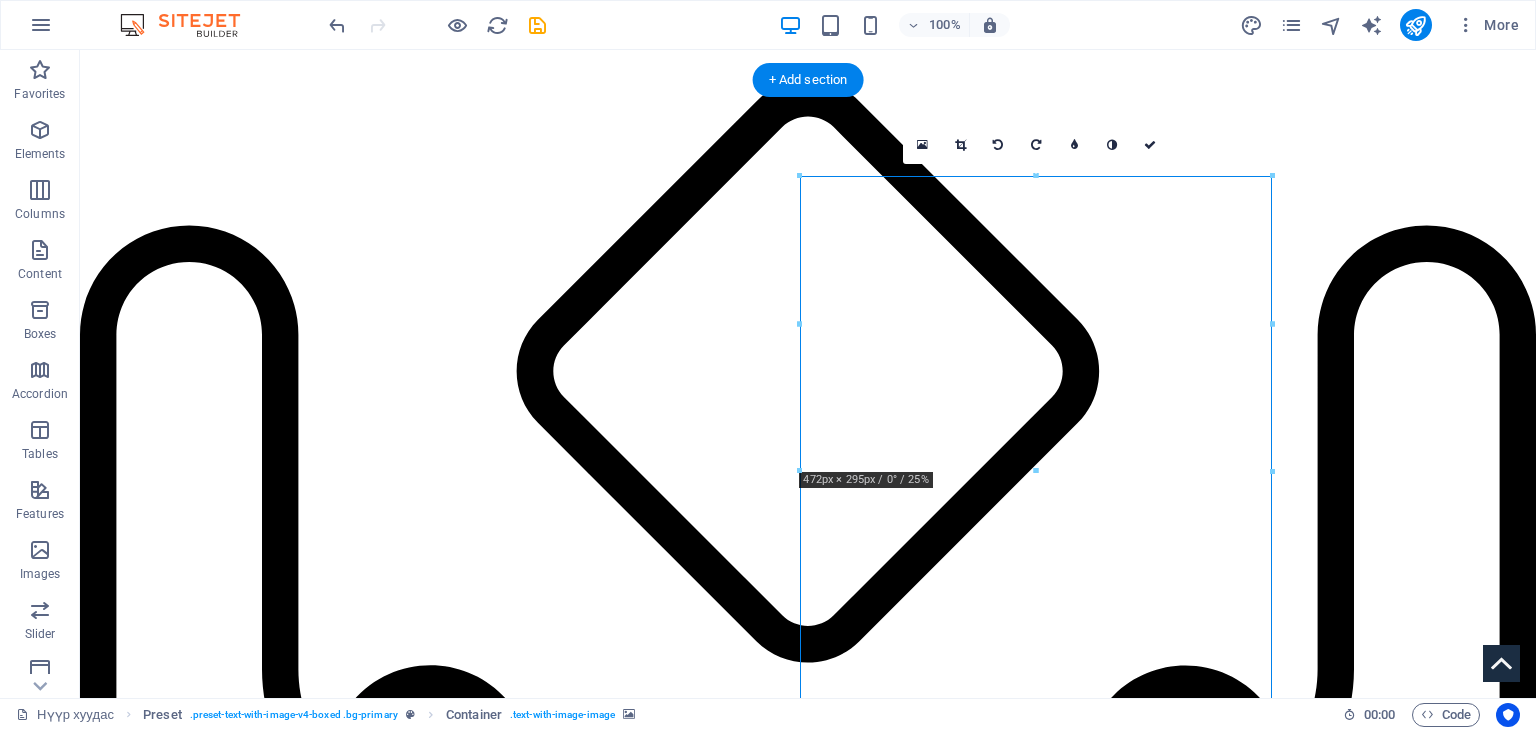 click at bounding box center [568, 4544] 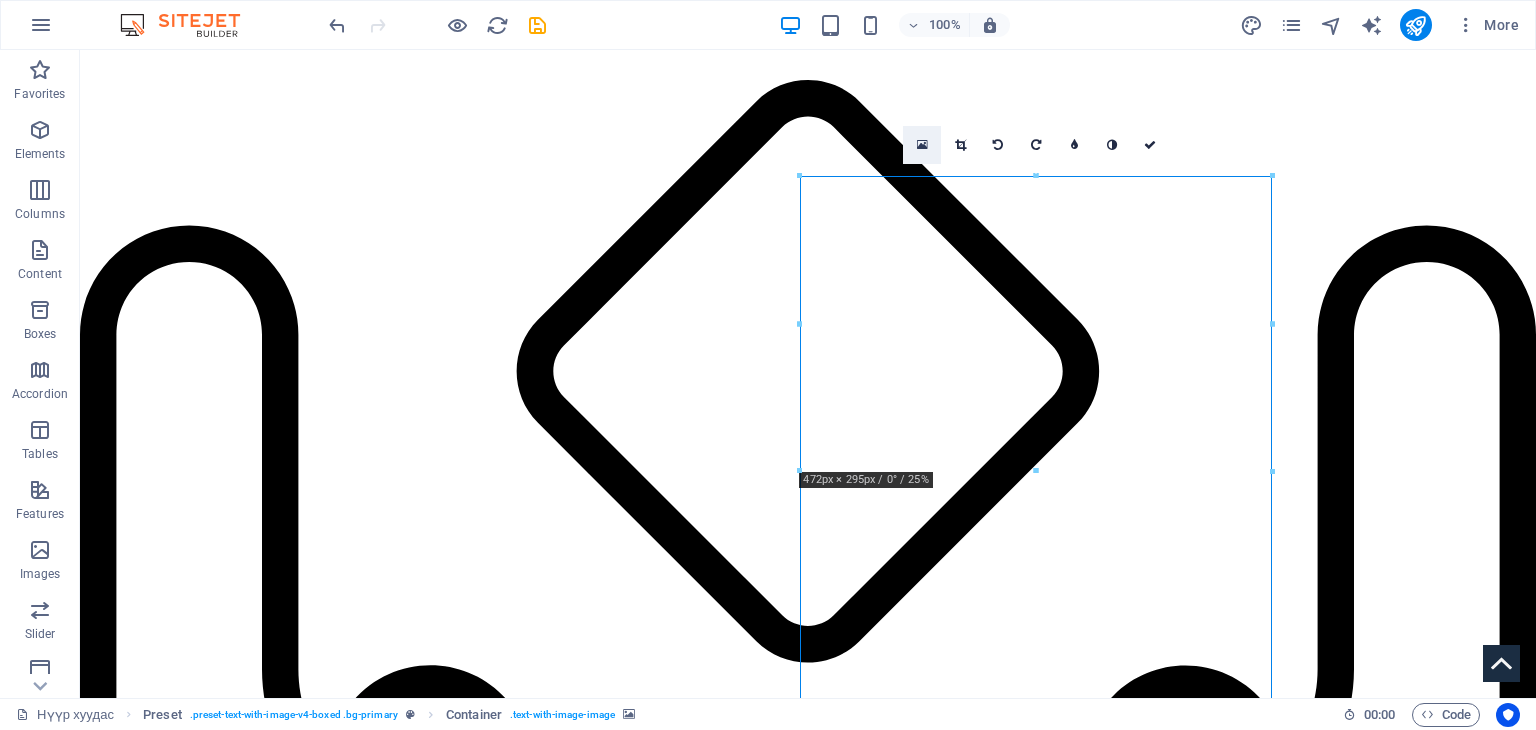 click at bounding box center [922, 145] 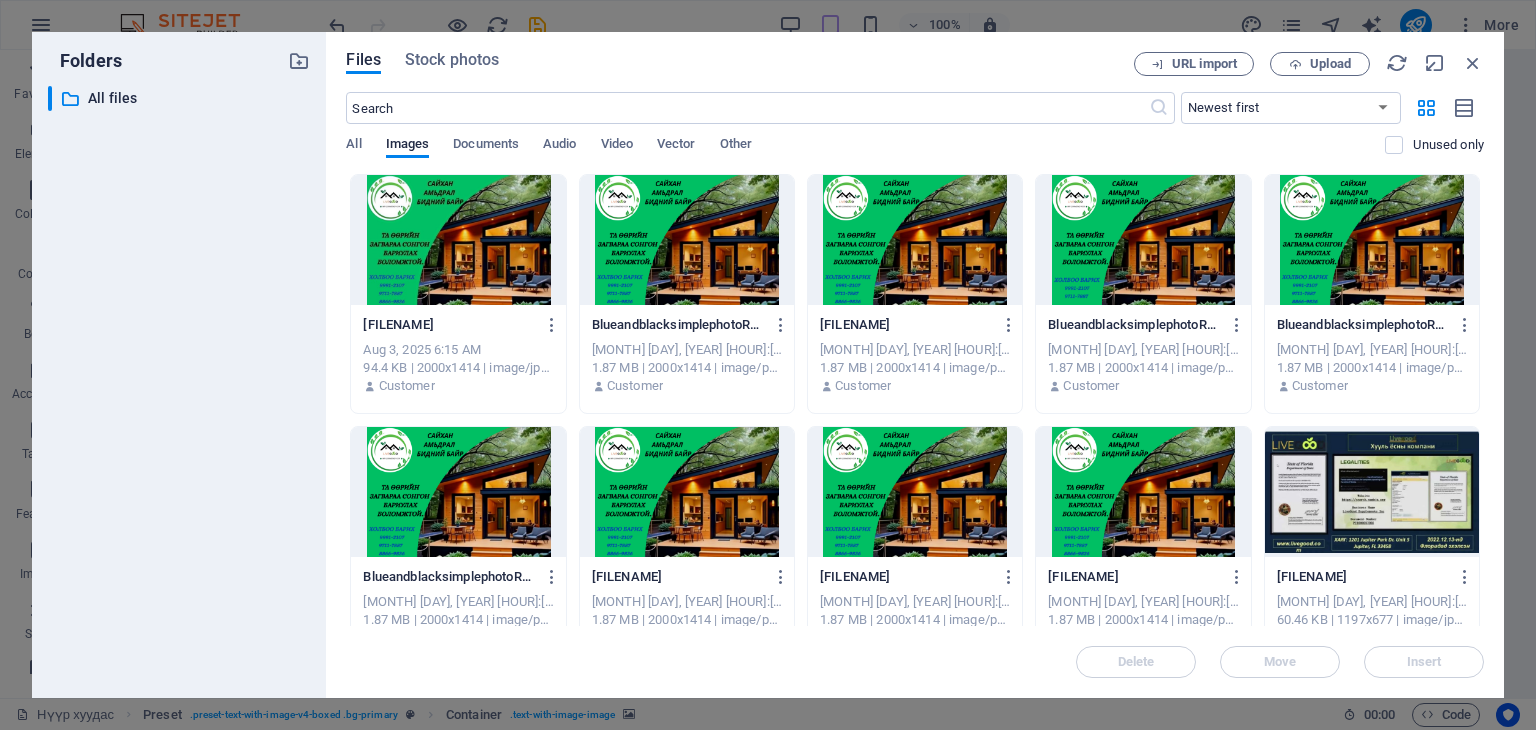 click at bounding box center [687, 240] 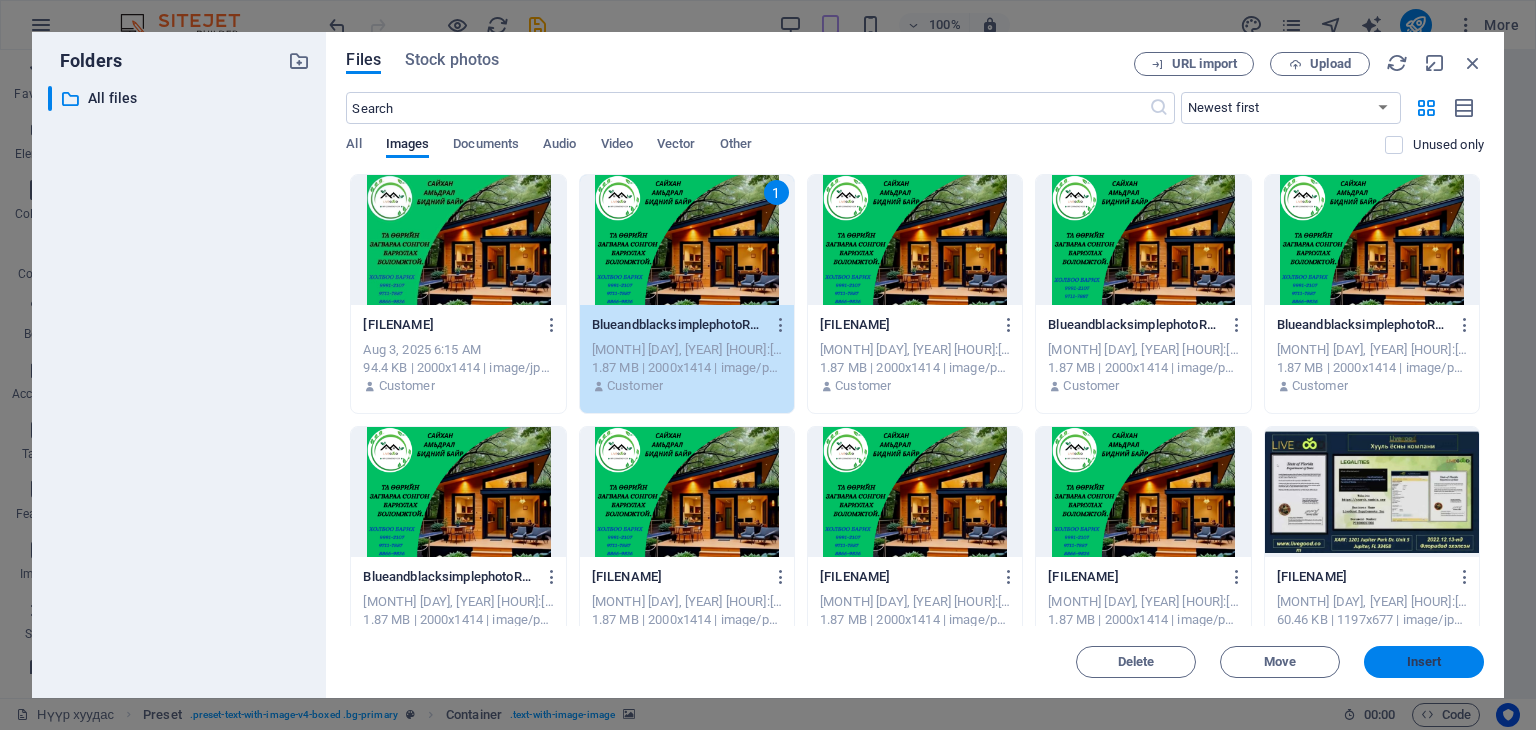 drag, startPoint x: 1444, startPoint y: 658, endPoint x: 1361, endPoint y: 608, distance: 96.89685 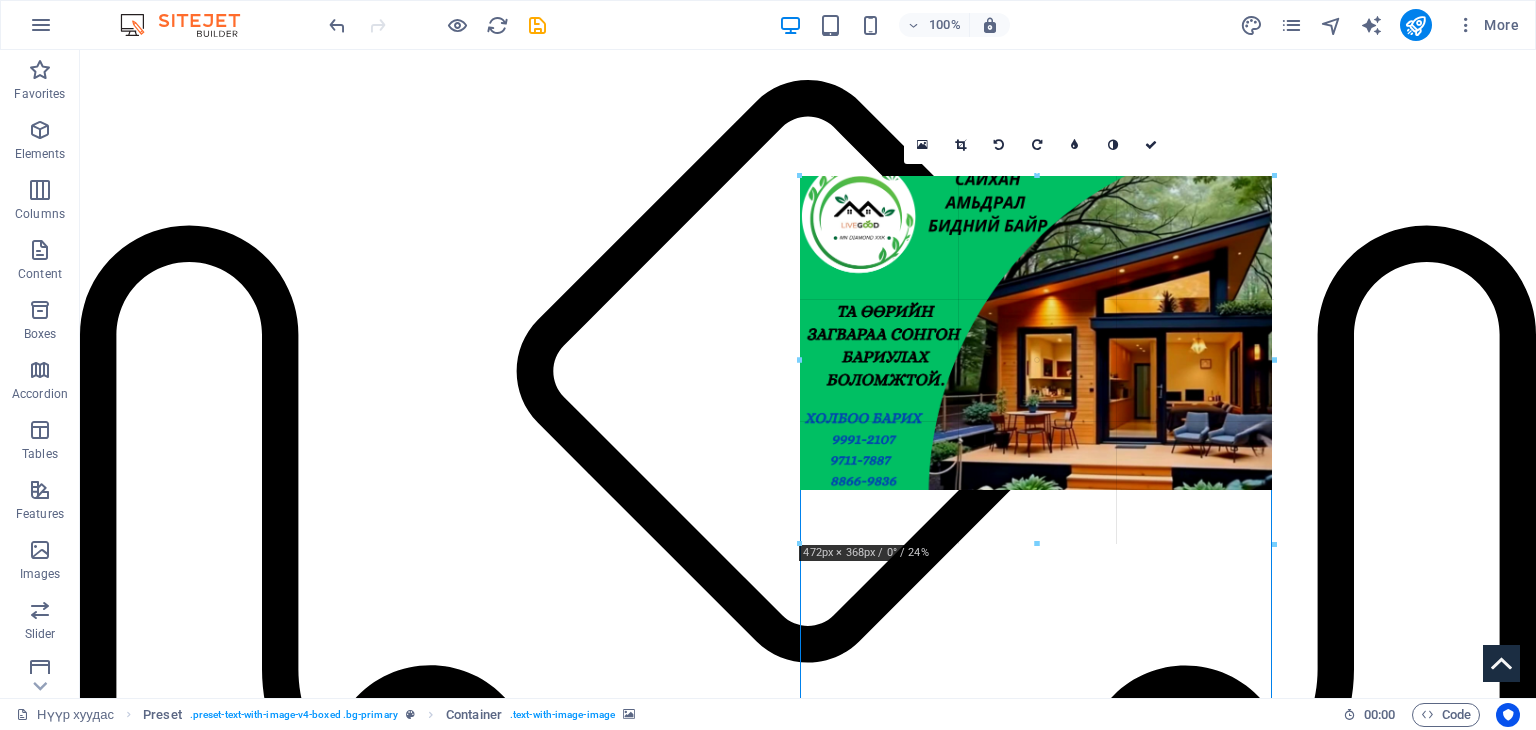 drag, startPoint x: 1037, startPoint y: 470, endPoint x: 1030, endPoint y: 543, distance: 73.33485 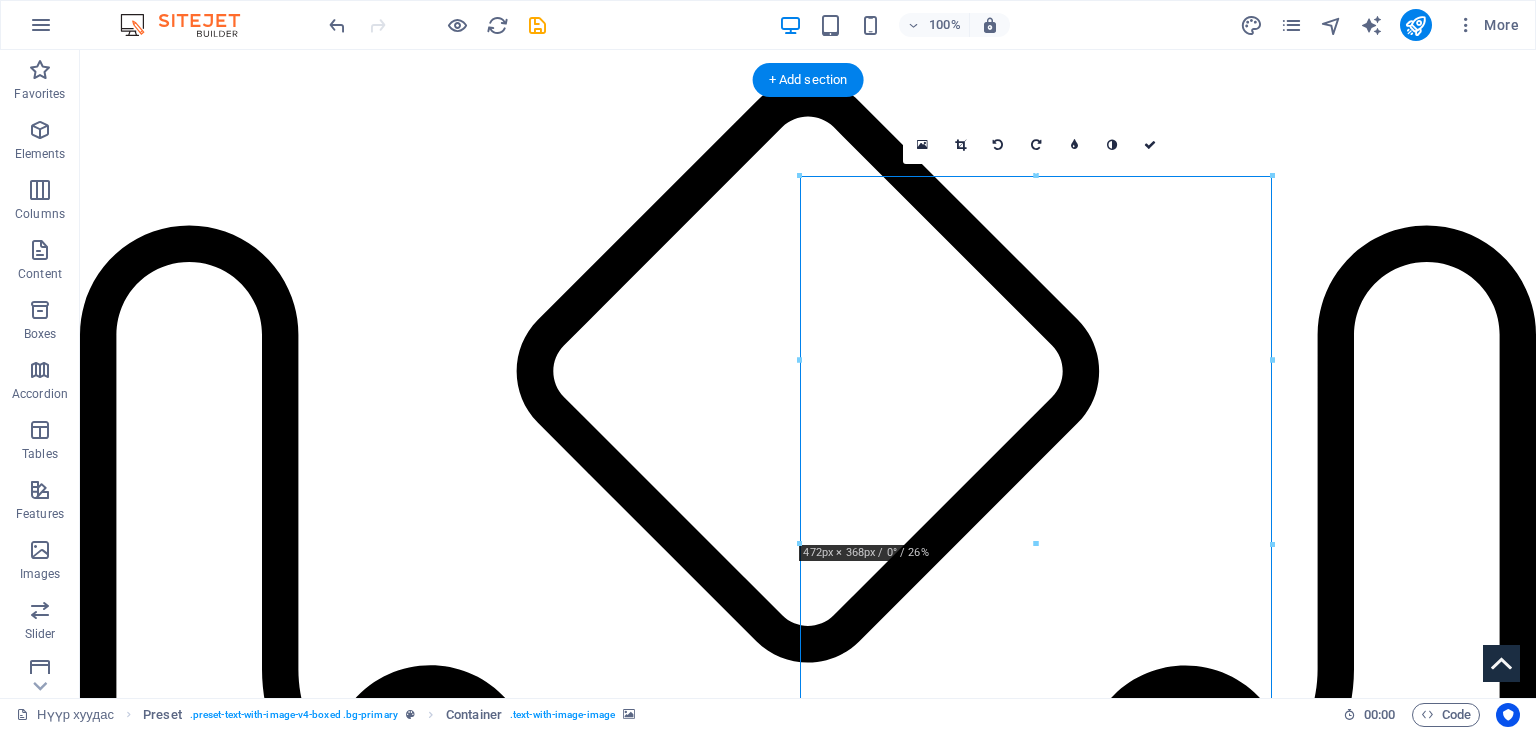 click at bounding box center (568, 4544) 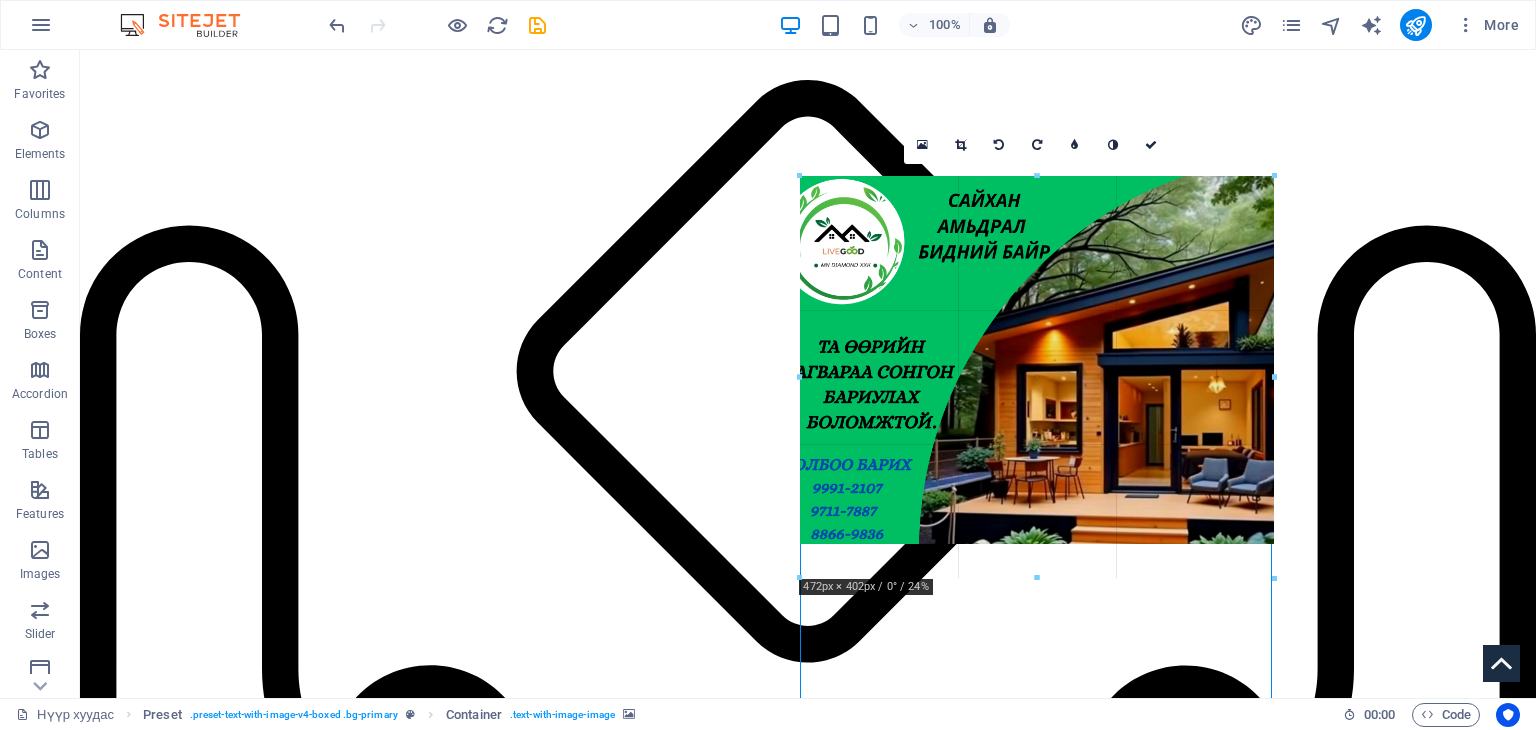 drag, startPoint x: 1040, startPoint y: 545, endPoint x: 1042, endPoint y: 579, distance: 34.058773 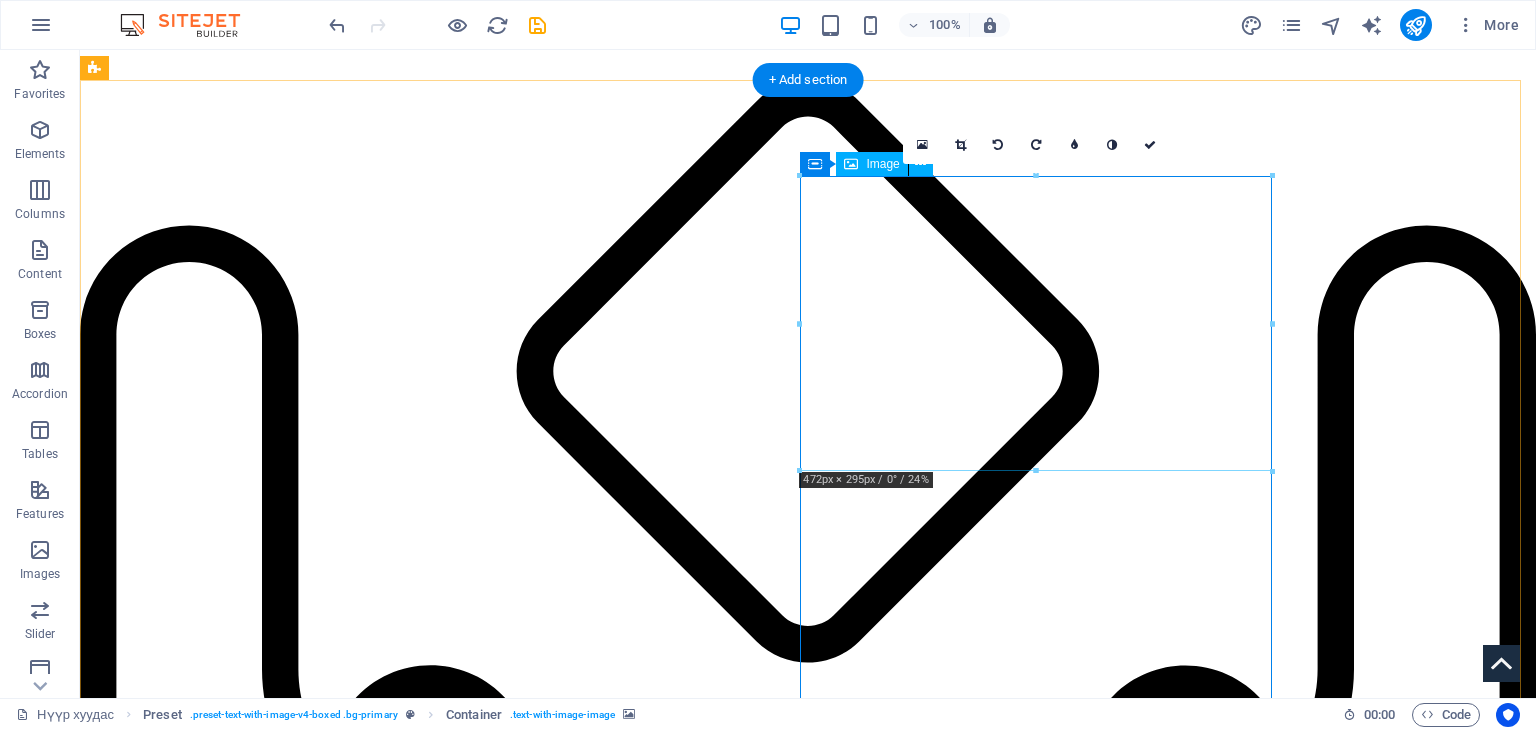 click at bounding box center [568, 5008] 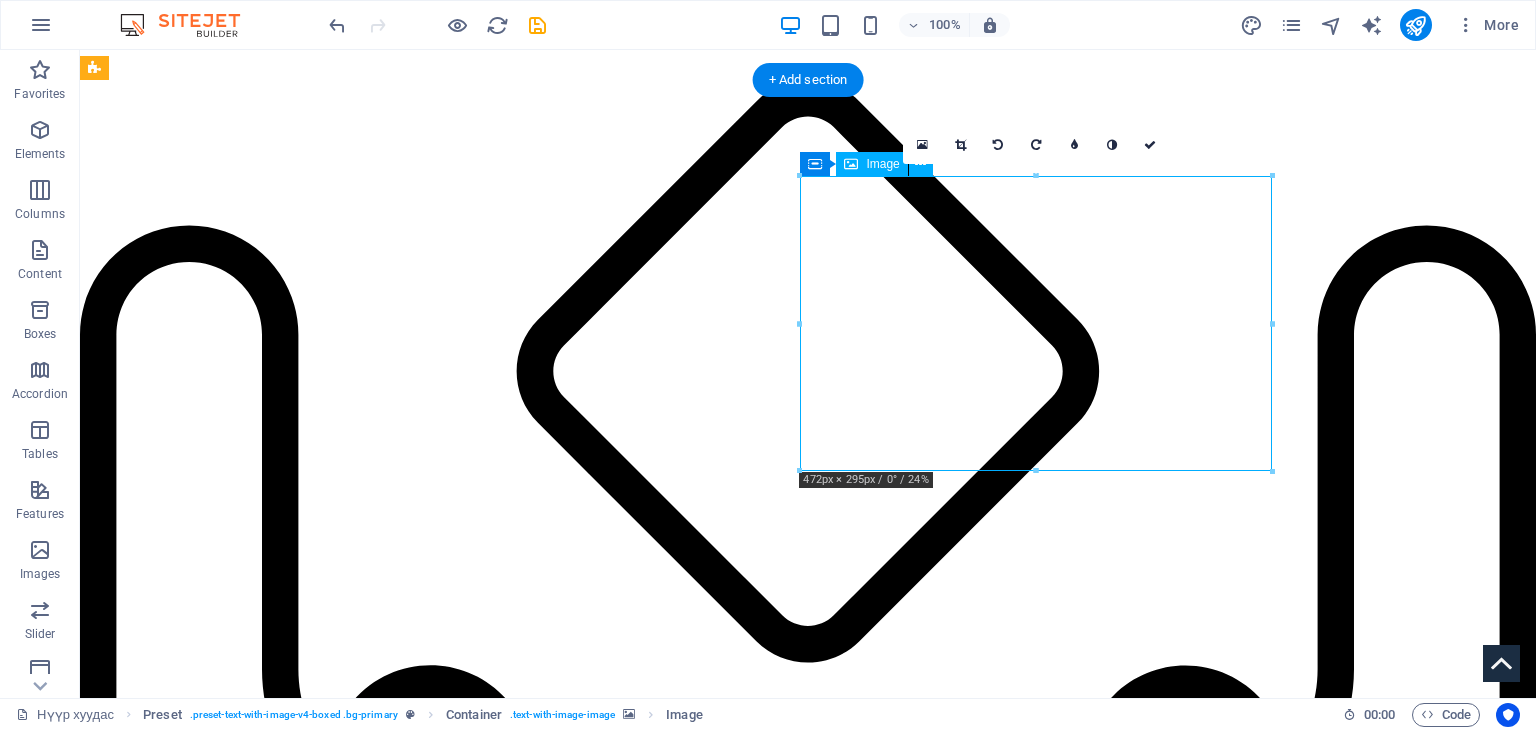 drag, startPoint x: 1000, startPoint y: 187, endPoint x: 994, endPoint y: 262, distance: 75.23962 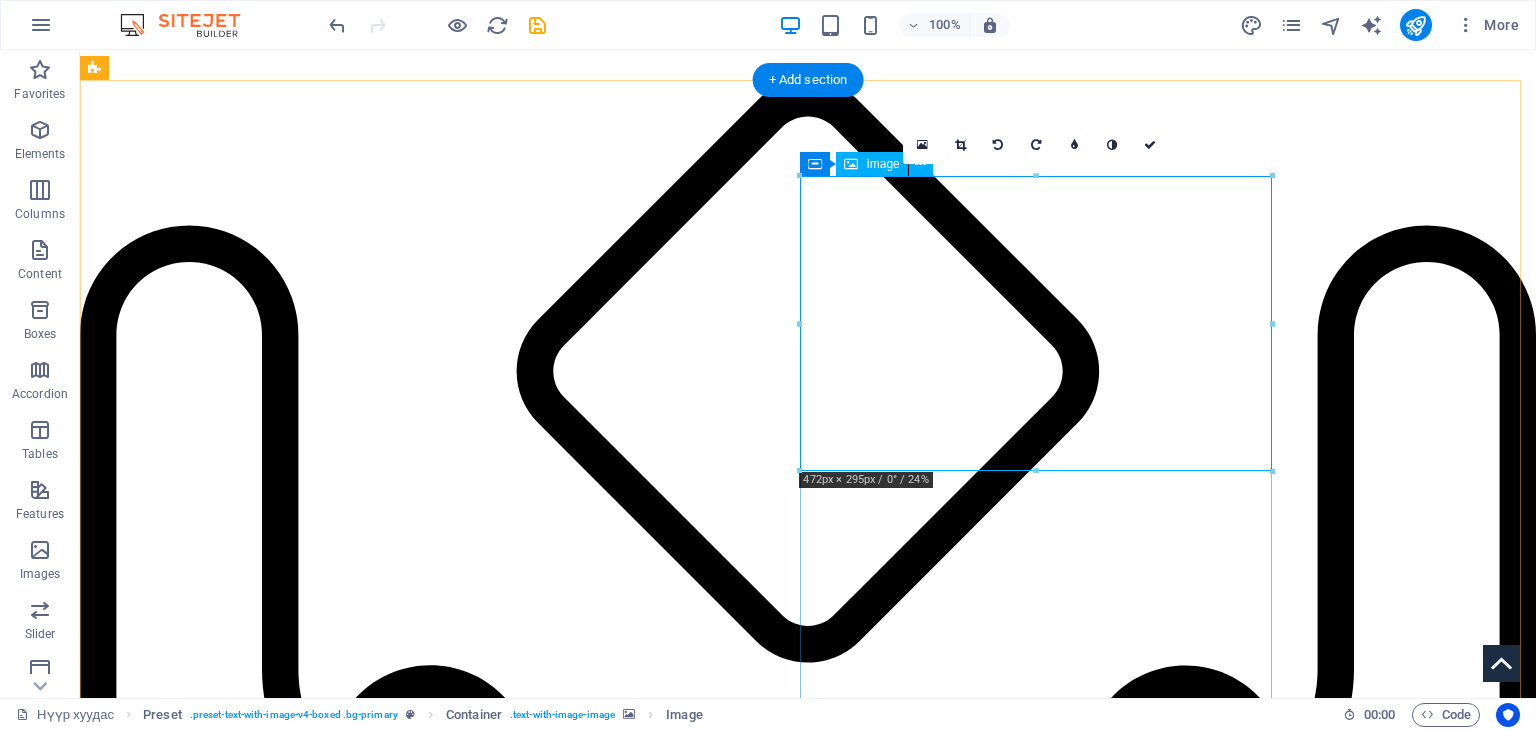 click at bounding box center [568, 5008] 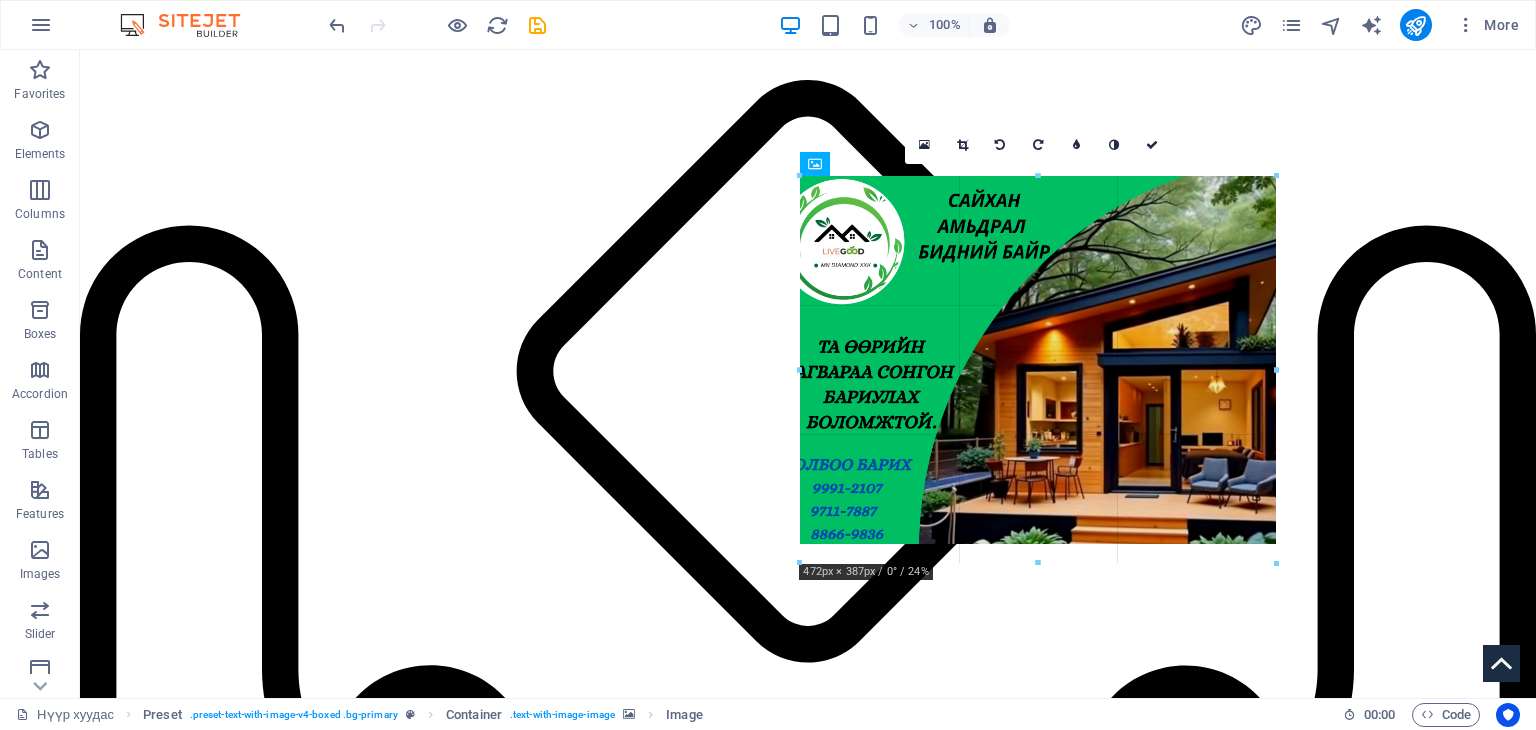drag, startPoint x: 1039, startPoint y: 469, endPoint x: 1055, endPoint y: 561, distance: 93.38094 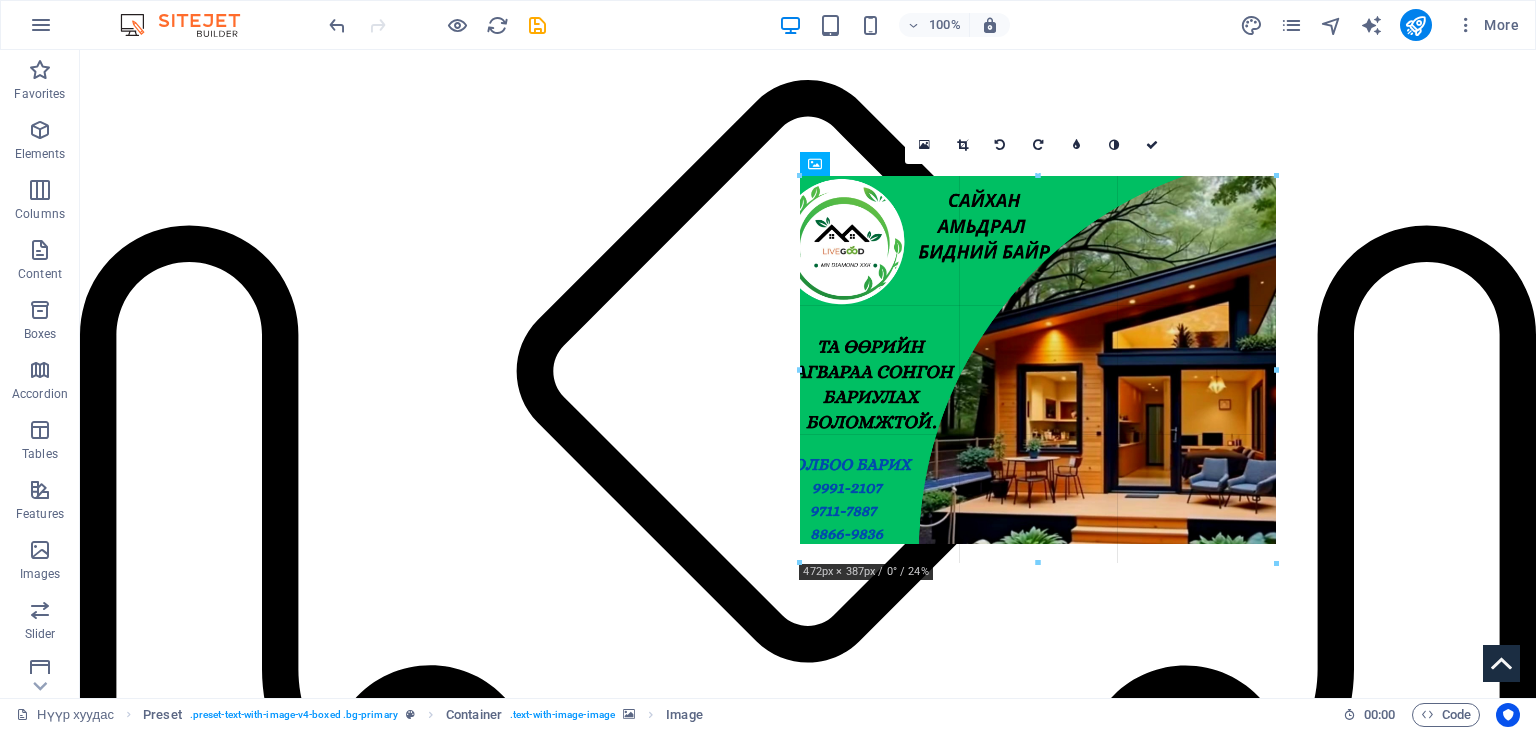 click at bounding box center [1038, 563] 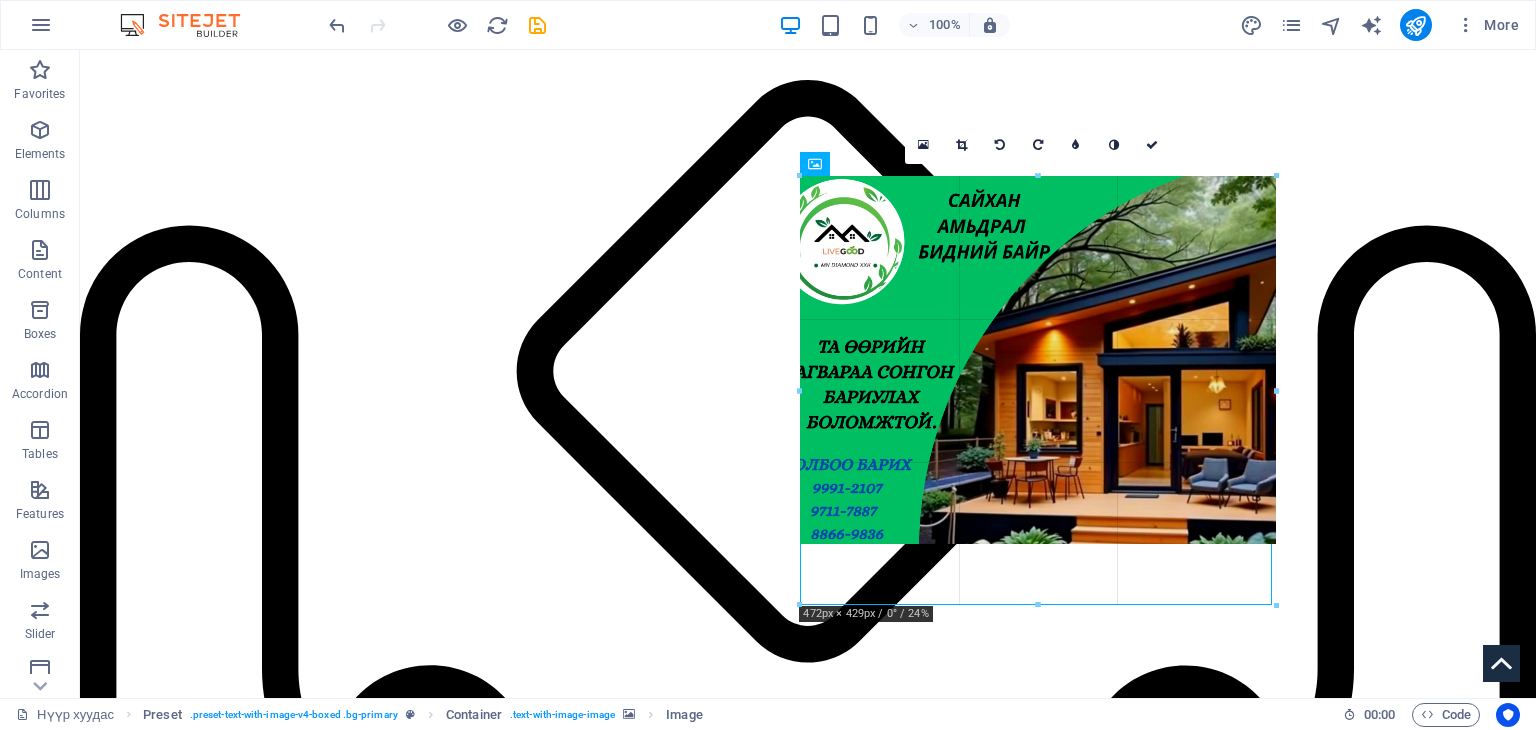 drag, startPoint x: 1038, startPoint y: 471, endPoint x: 1036, endPoint y: 605, distance: 134.01492 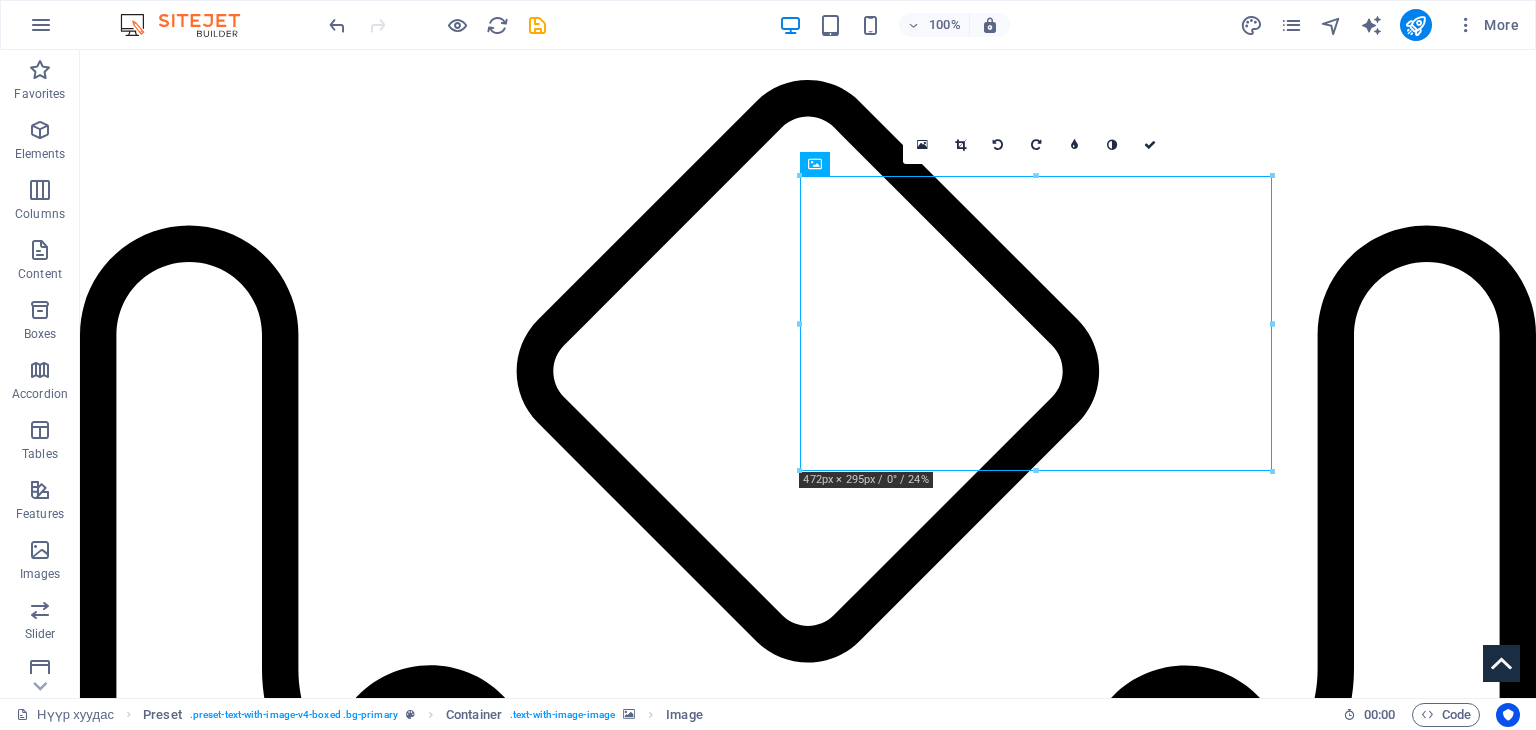 click on "16:10 16:9 4:3 1:1 1:2 0" at bounding box center (1036, 145) 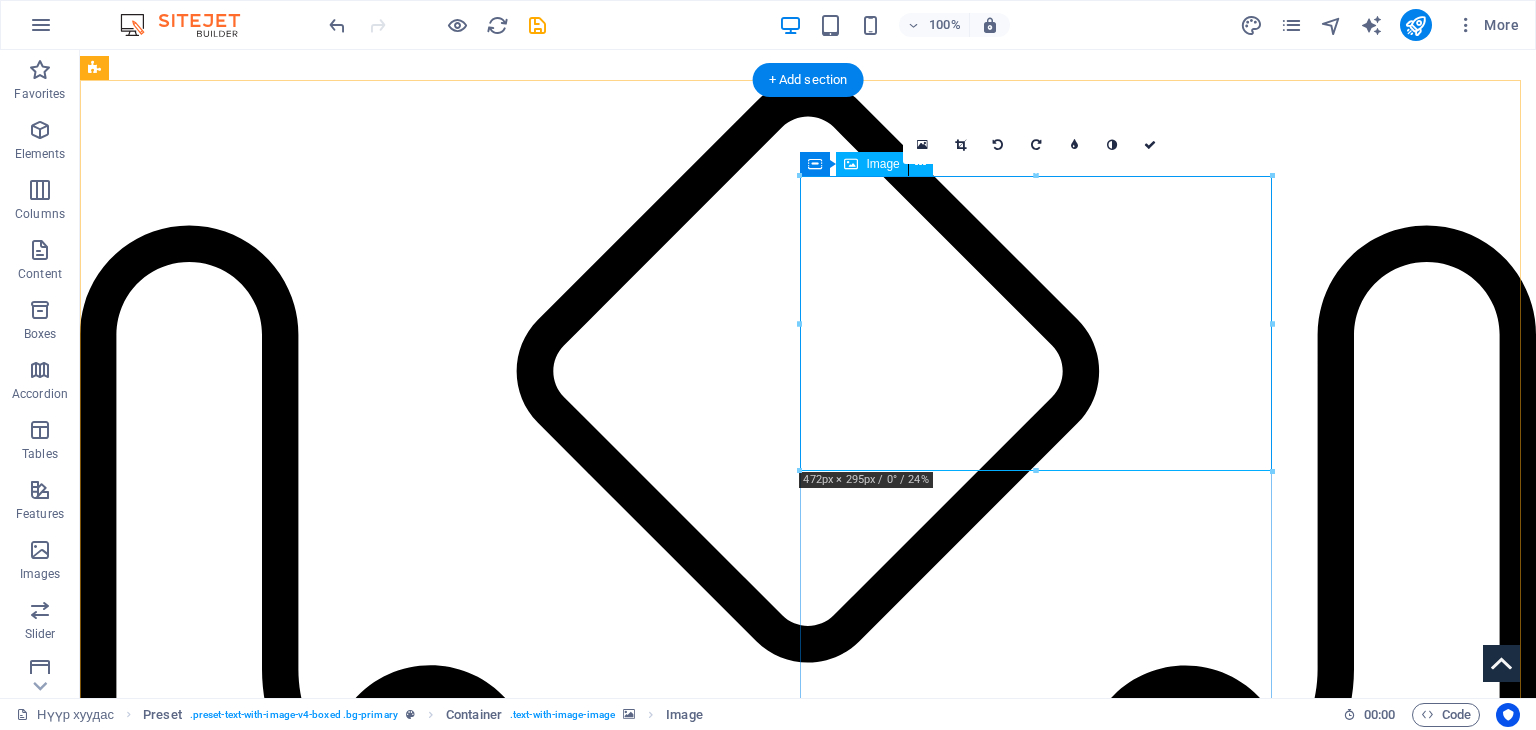 drag, startPoint x: 1115, startPoint y: 222, endPoint x: 1042, endPoint y: 185, distance: 81.84131 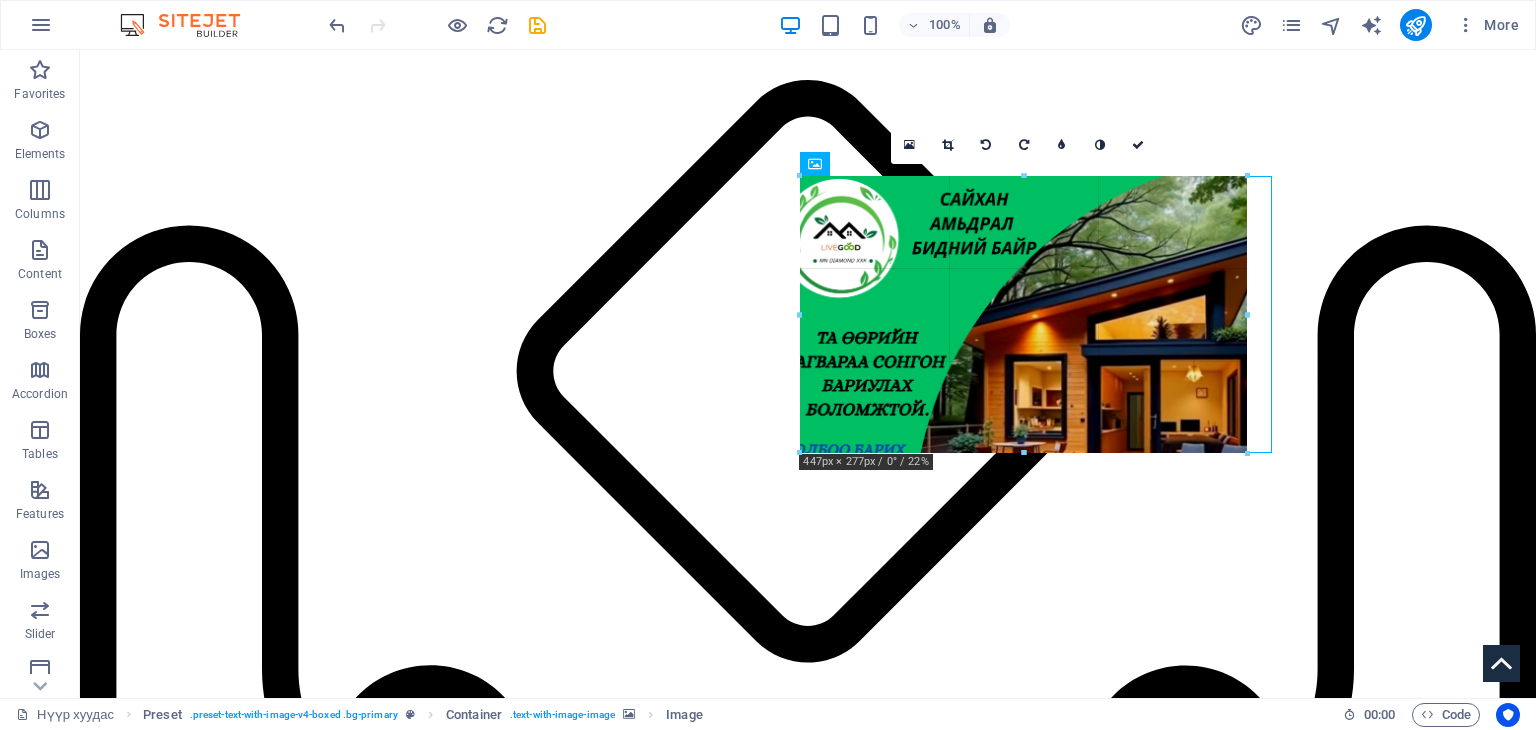 drag, startPoint x: 1268, startPoint y: 177, endPoint x: 1163, endPoint y: 172, distance: 105.11898 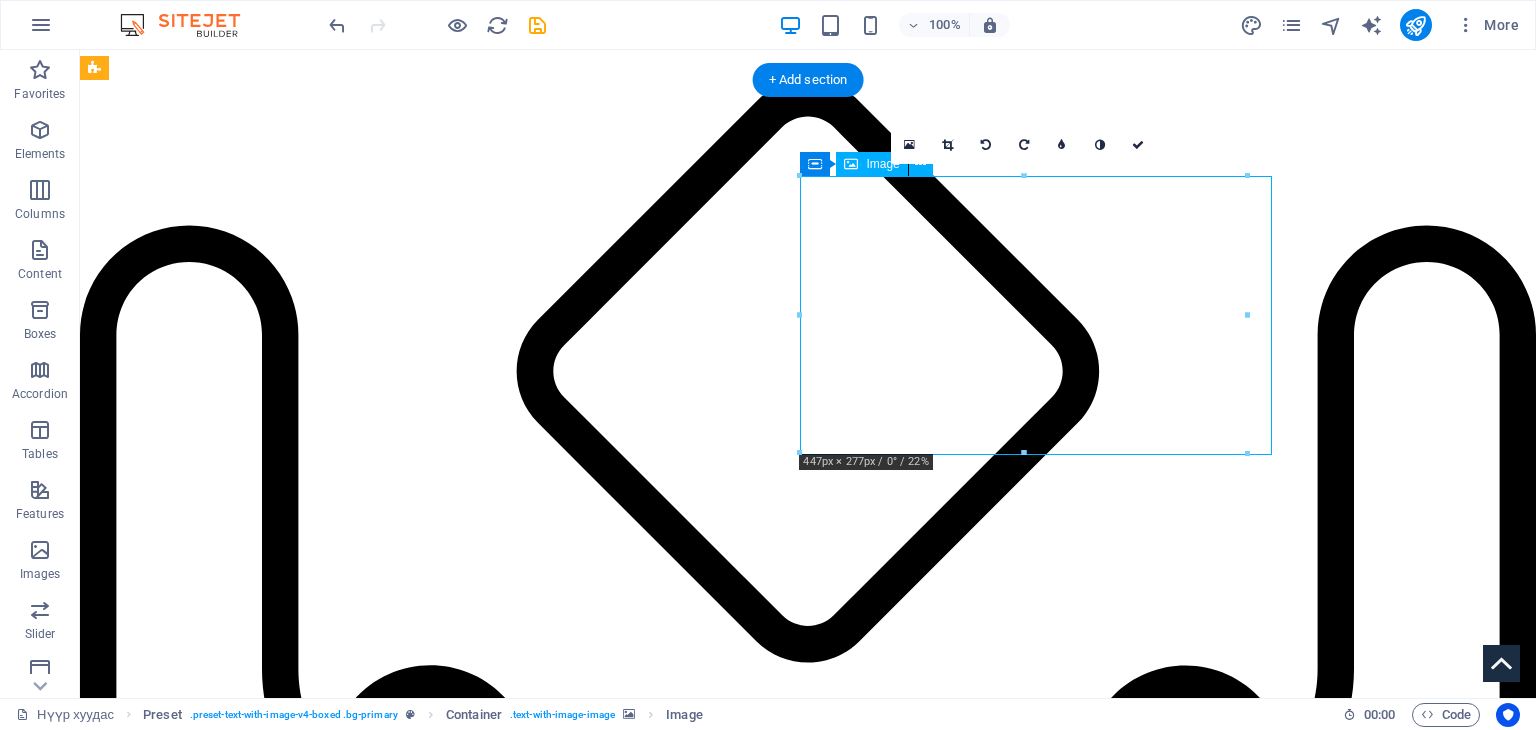 drag, startPoint x: 1132, startPoint y: 246, endPoint x: 1136, endPoint y: 293, distance: 47.169907 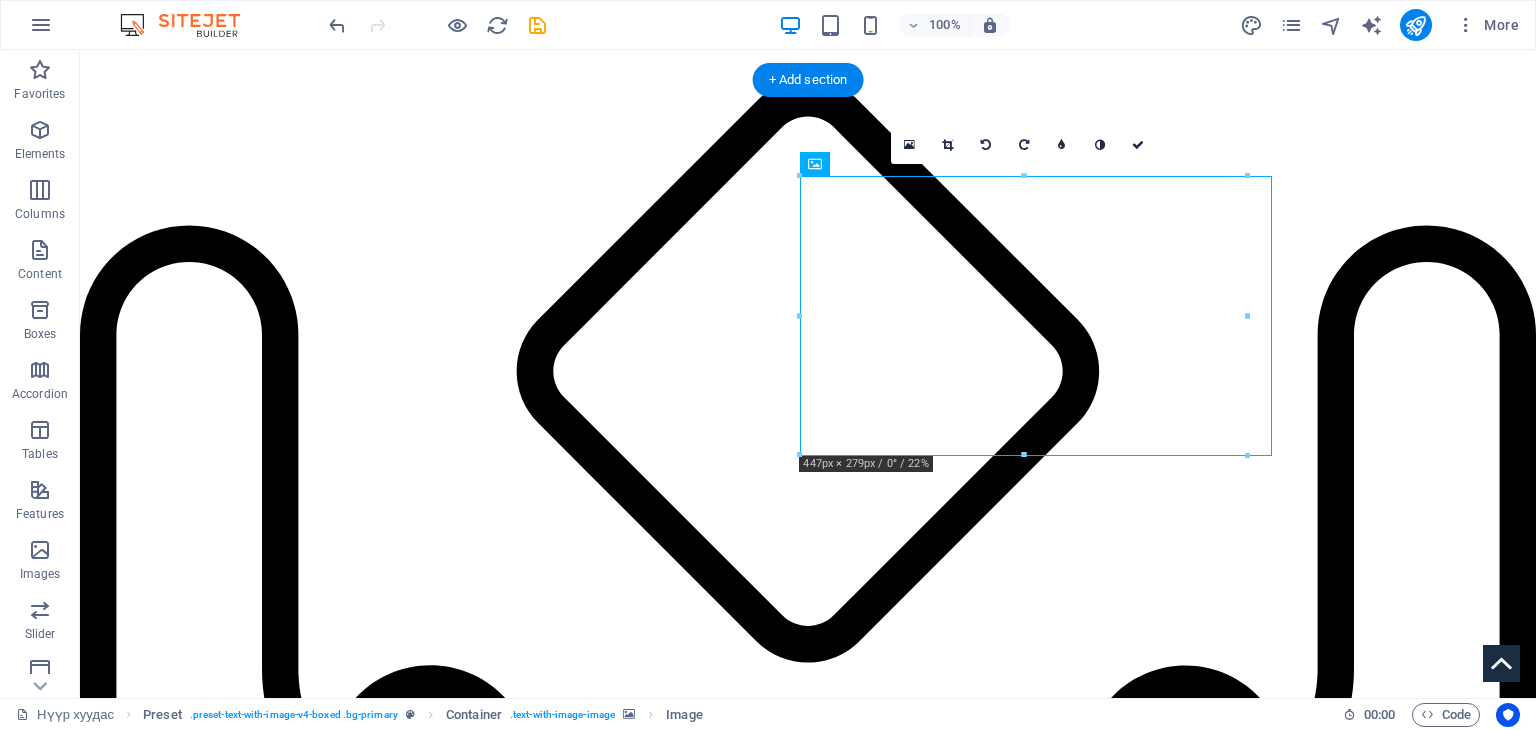 click at bounding box center [568, 4544] 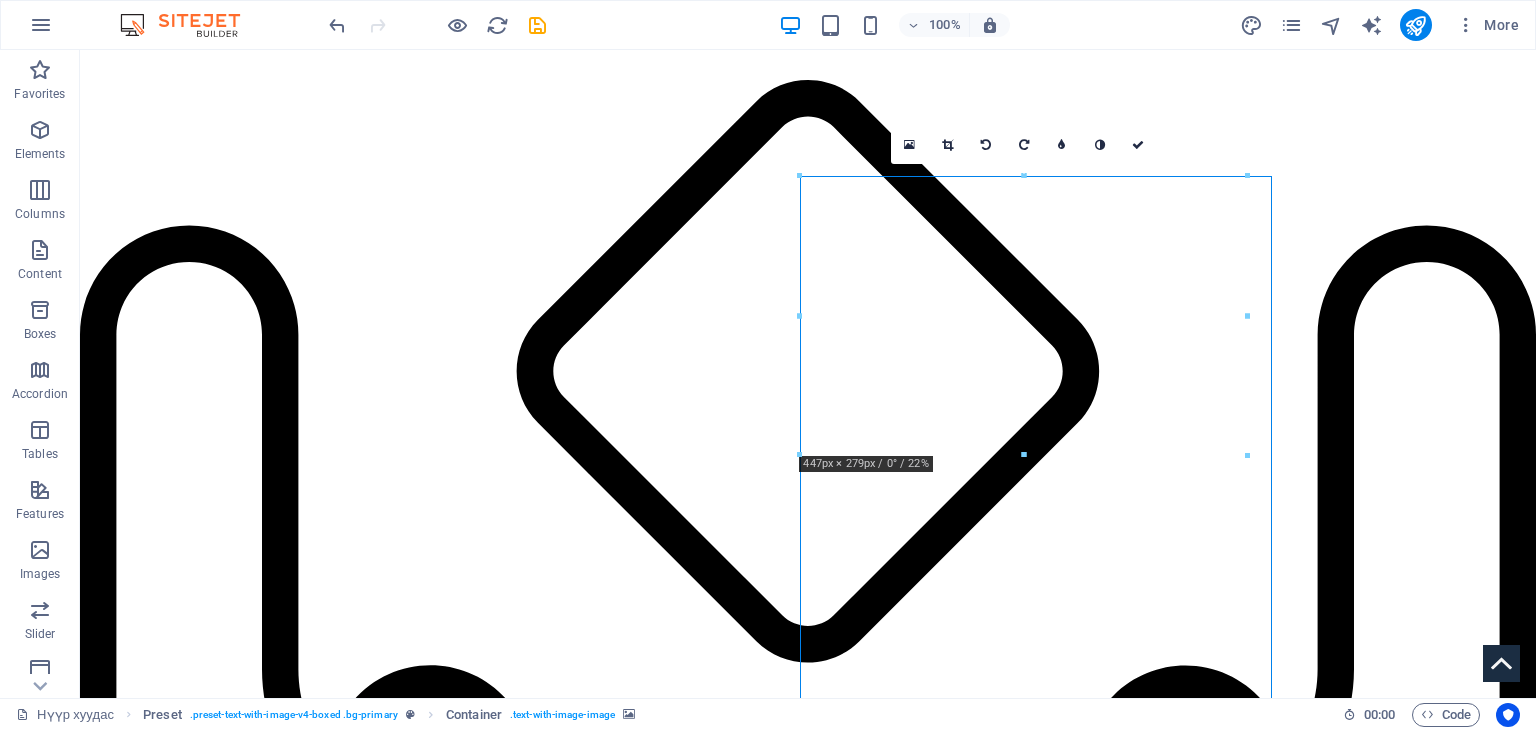 click at bounding box center (1246, 176) 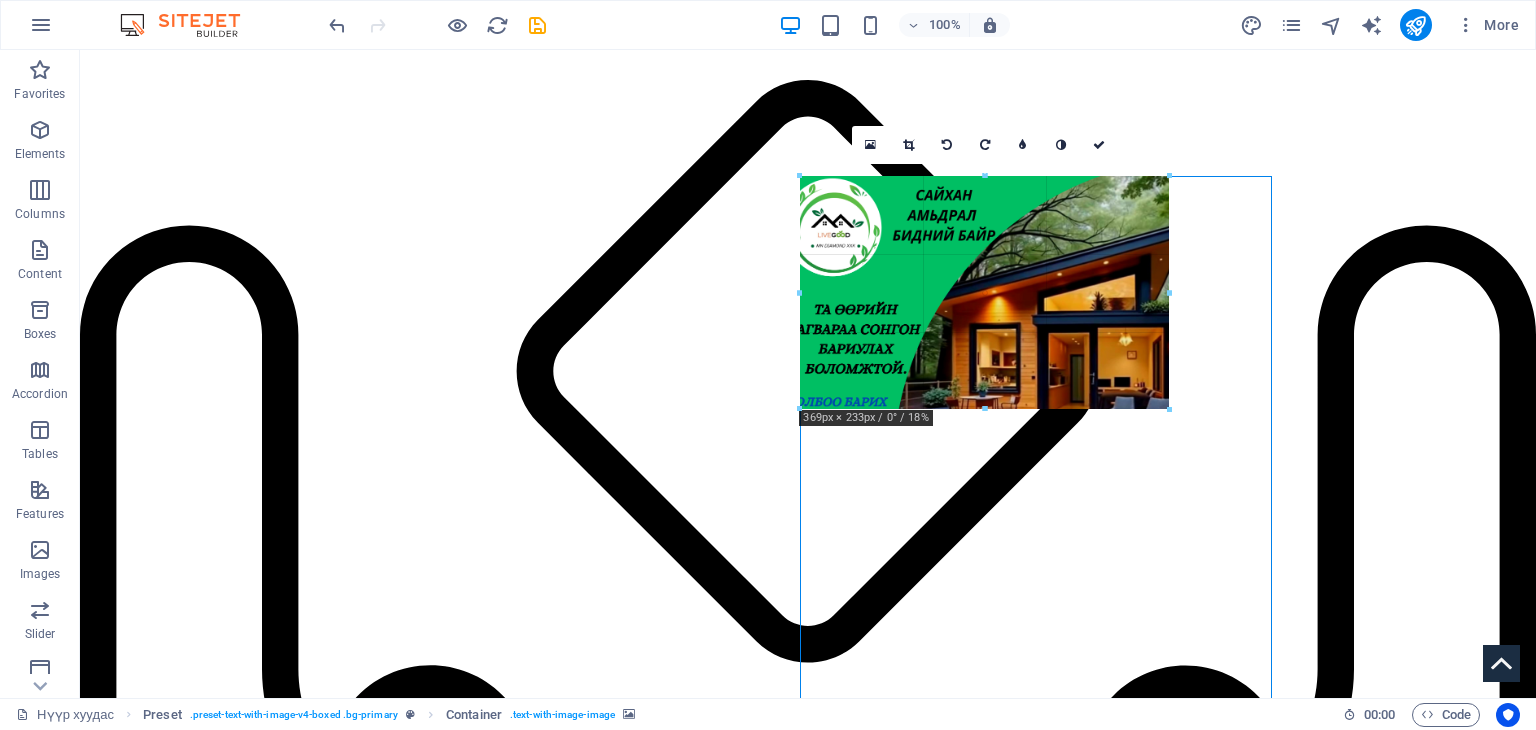 drag, startPoint x: 1246, startPoint y: 177, endPoint x: 1168, endPoint y: 340, distance: 180.70142 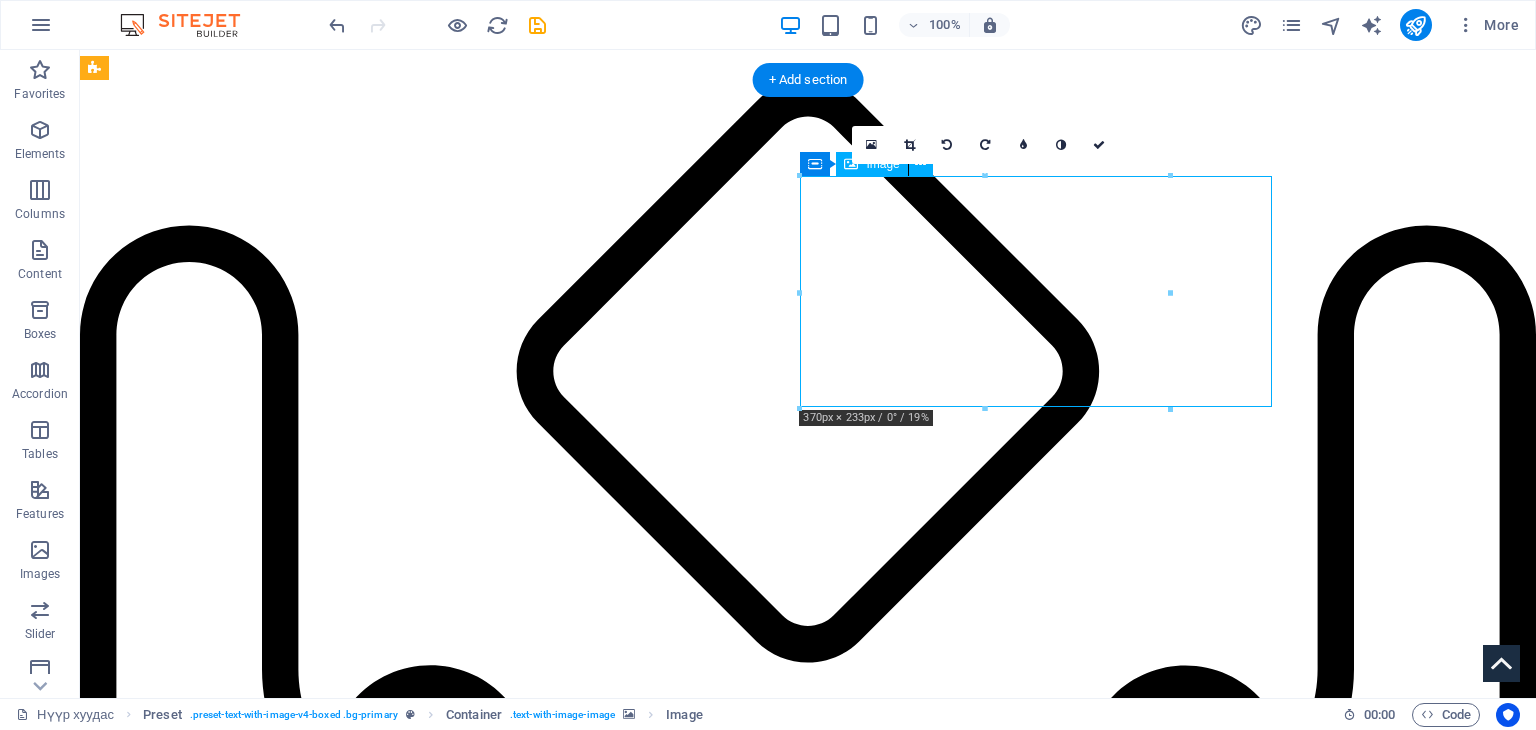 drag, startPoint x: 913, startPoint y: 219, endPoint x: 995, endPoint y: 250, distance: 87.66413 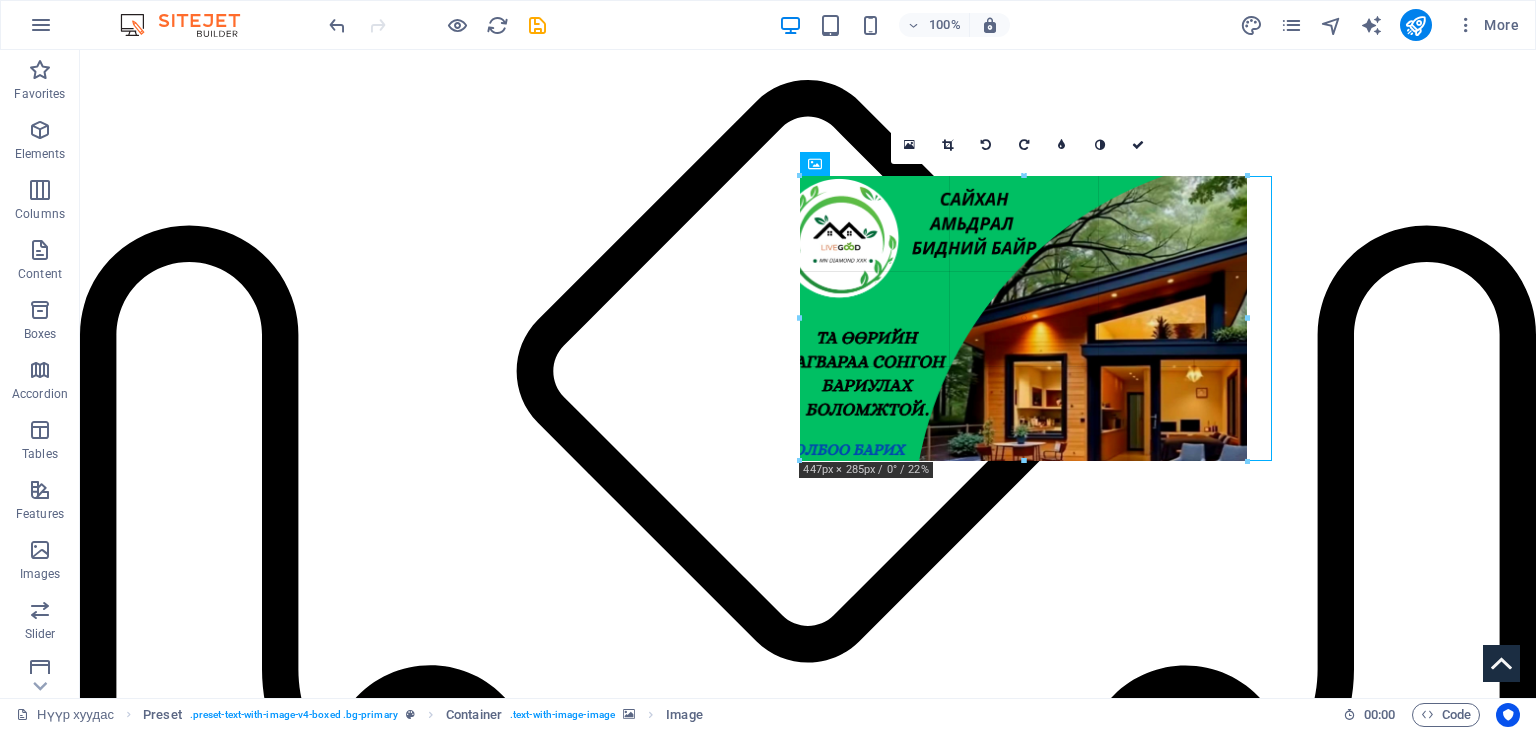 drag, startPoint x: 1172, startPoint y: 175, endPoint x: 1250, endPoint y: 240, distance: 101.53325 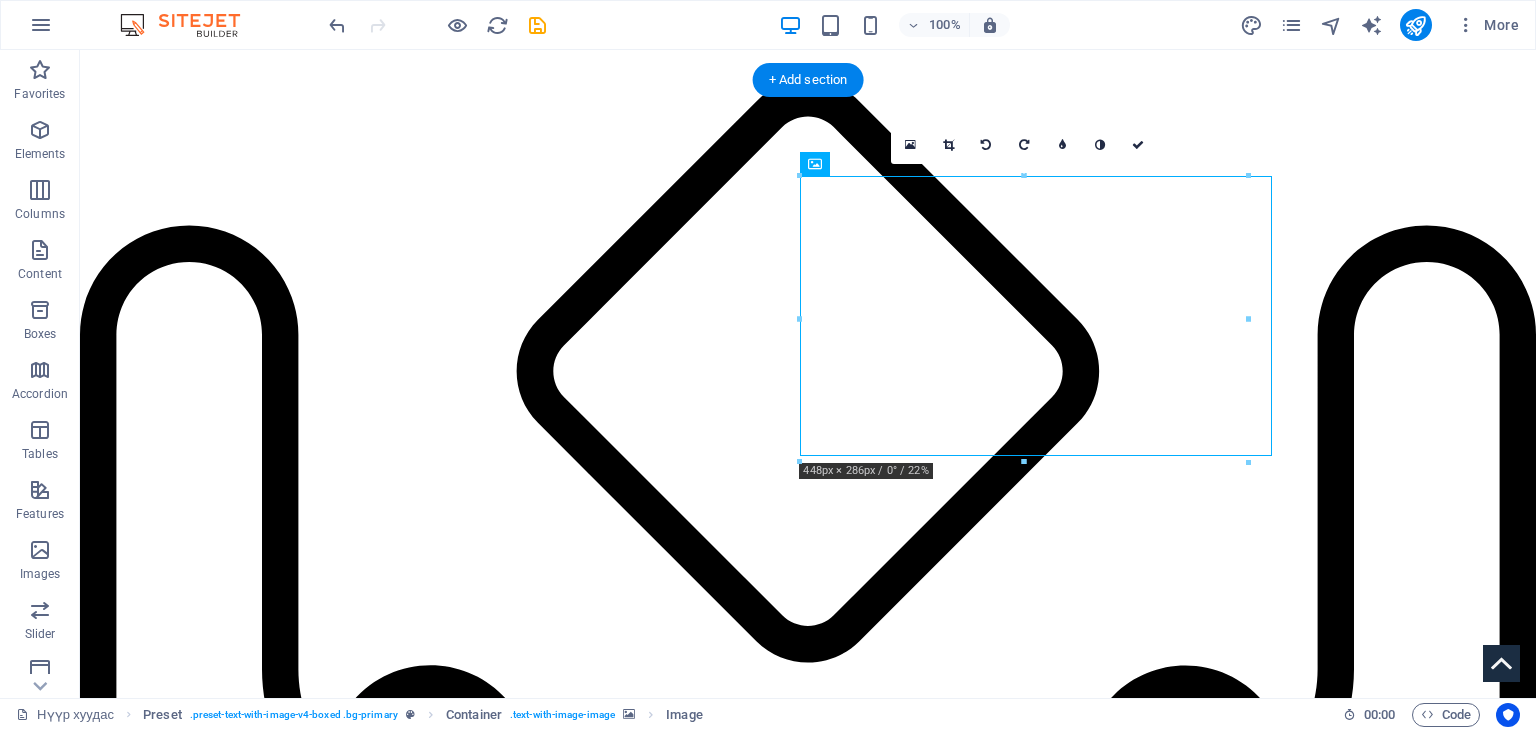 click at bounding box center (568, 4544) 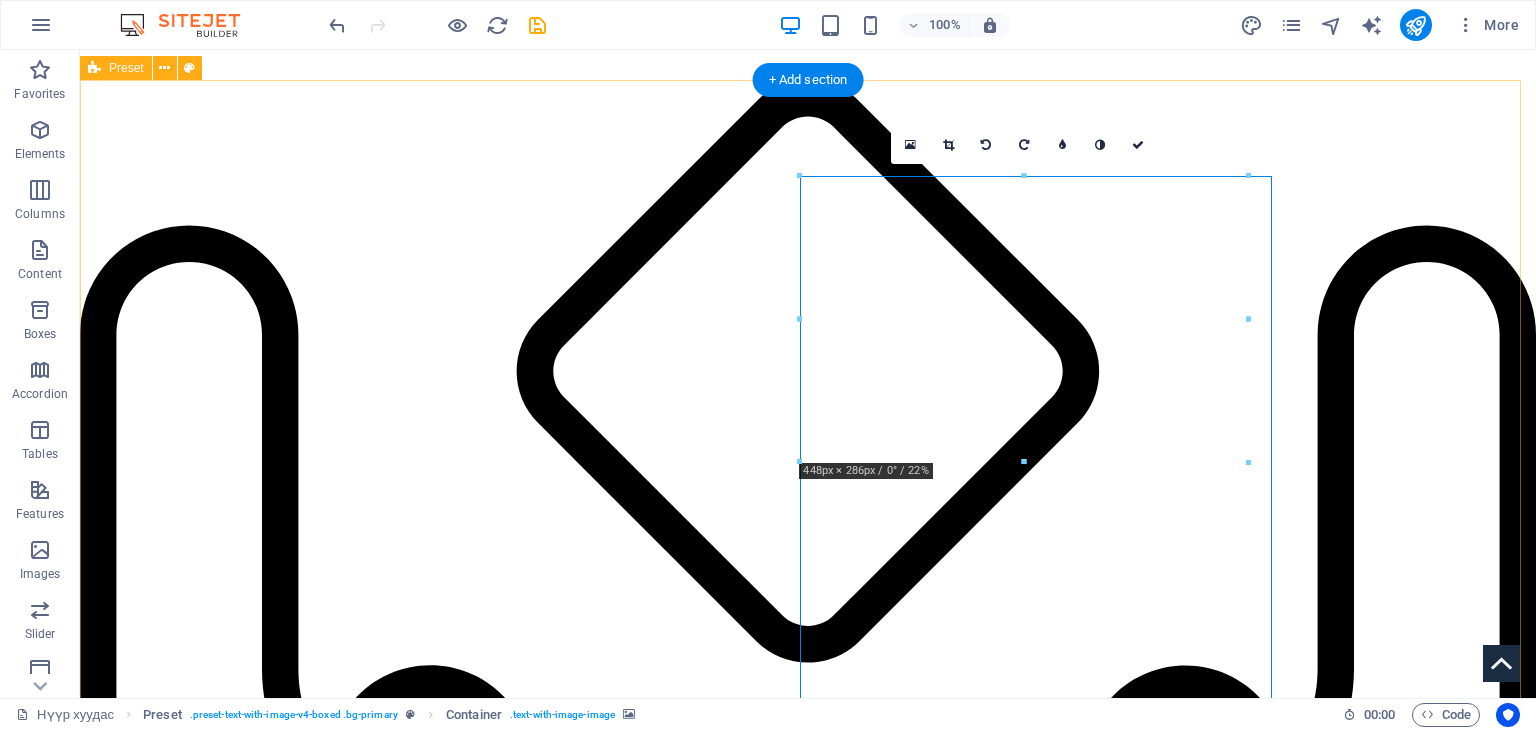 click on "LIVEGOOD DIAMOND БАГИЙН ГИШҮҮДЭЭ АМИНЫ БОЛОН ОРОН СУУЦЖУУЛАХ ХӨТӨЛБӨР LiveGood Diamond багийн гишүүдийг орон сууцжуулах буюу “Бидний байр” хөтөлбөр гэж юу вэ? Зээлгүйгээр байртай болох боломжтой гэж сонсож байсан уу? Манай хөтөлбөр нь LiveGood компанийн гишүүнчлэлд суурилсан орлого ба орон сууцны систем юм. Та өөрийн орлогоо өсгөх замаар шинэ байртай болох боломжтой! Эрсдэлгүй Холбоос Зорилготой төлөвлөгөөтэй Хамтдаа урагшилна!" at bounding box center [808, 4462] 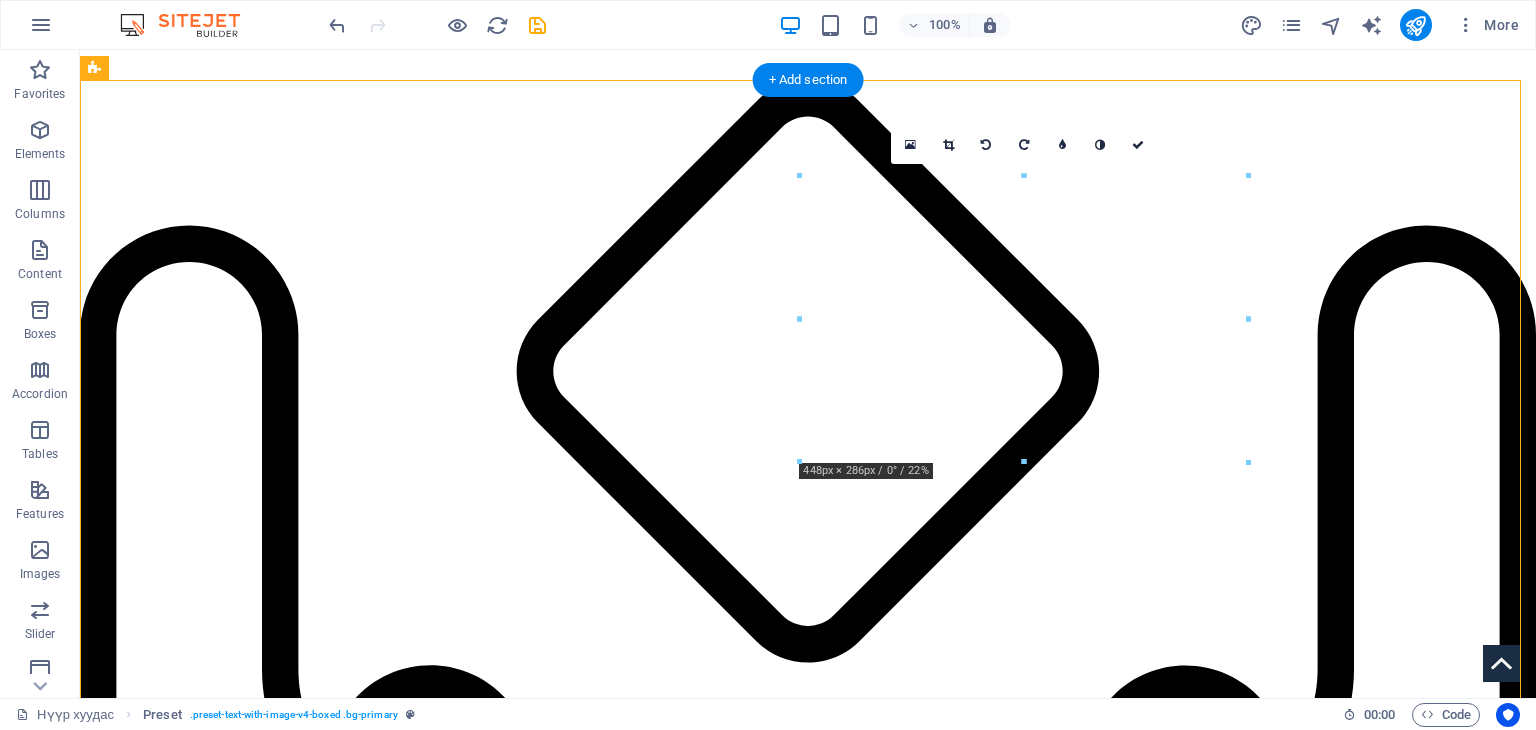 click at bounding box center [568, 4544] 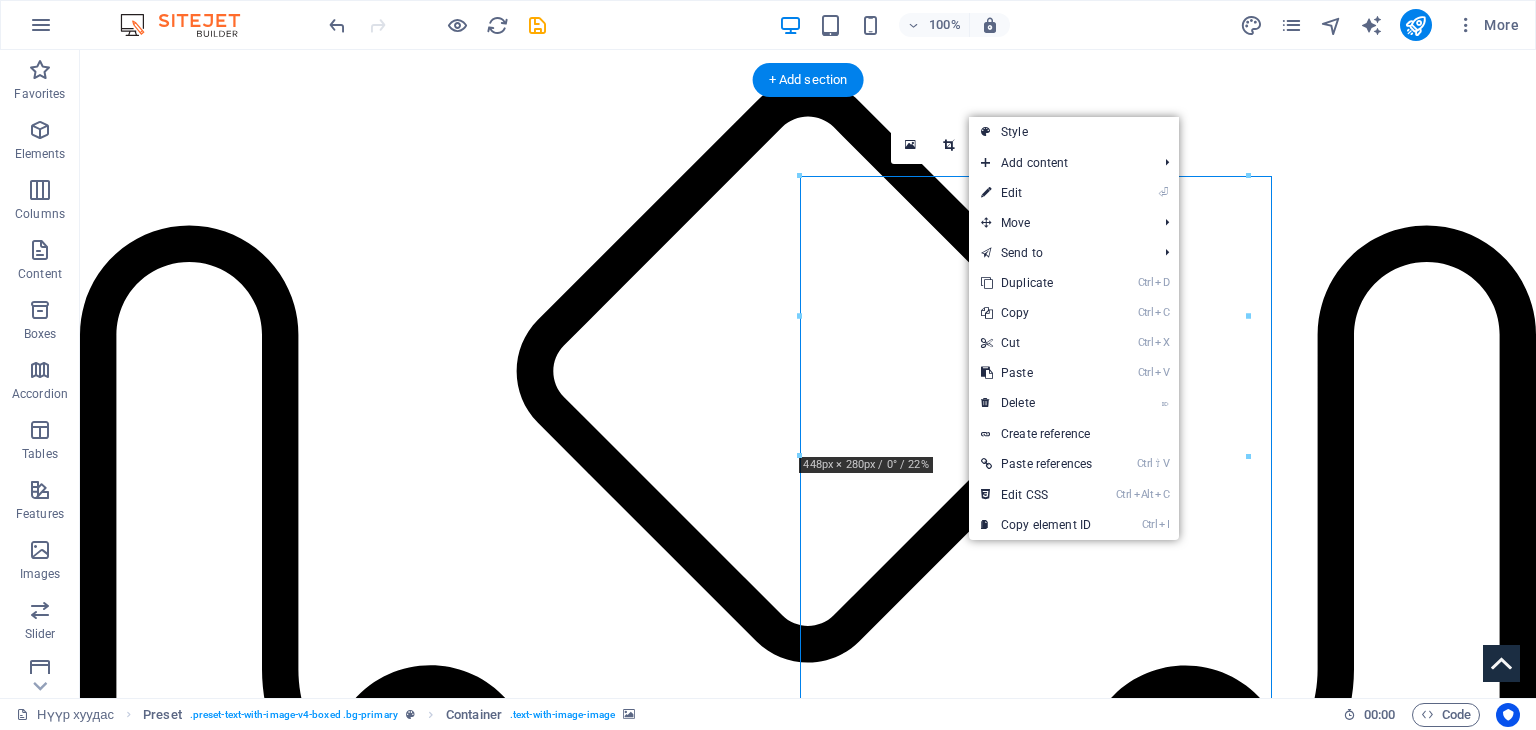 click at bounding box center [568, 4544] 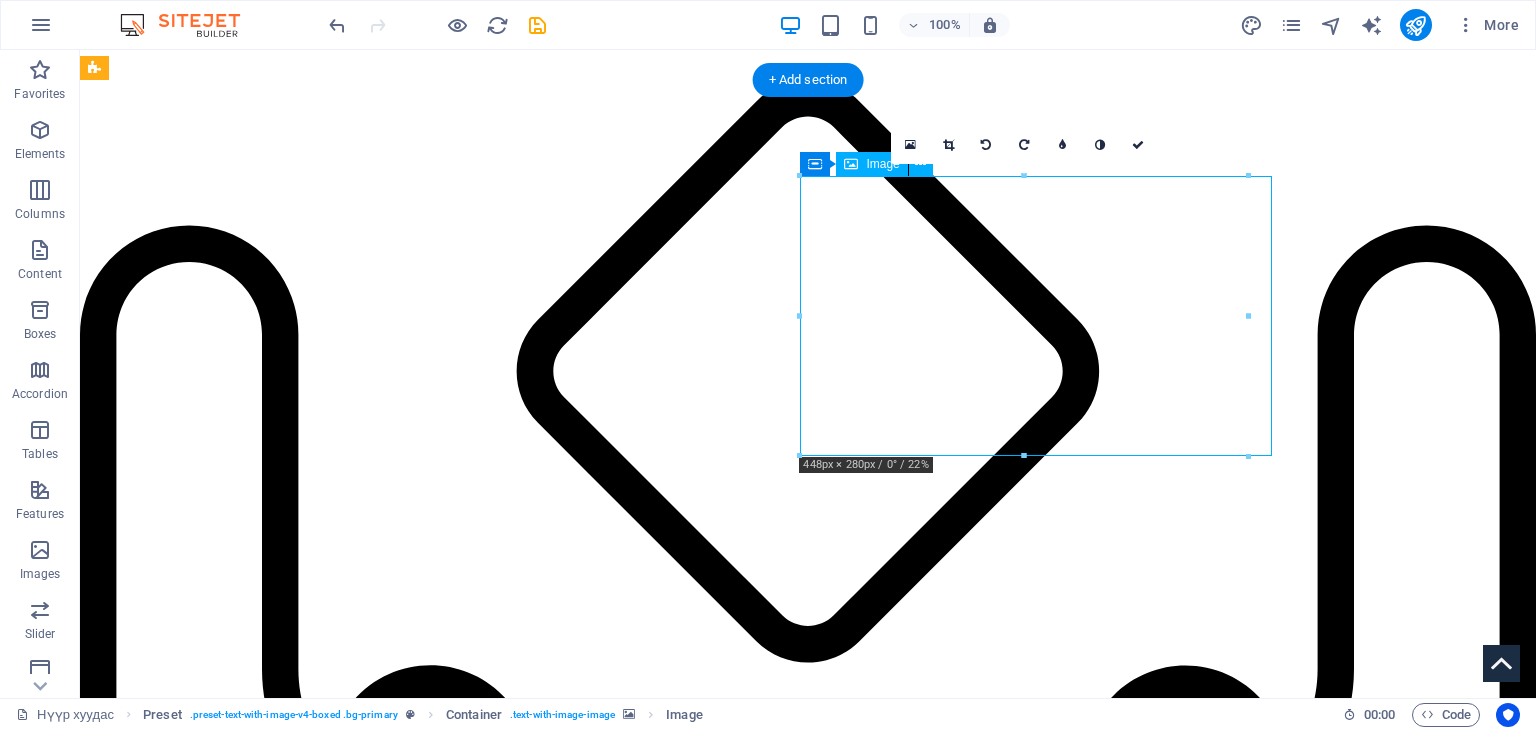 drag, startPoint x: 871, startPoint y: 208, endPoint x: 893, endPoint y: 262, distance: 58.30952 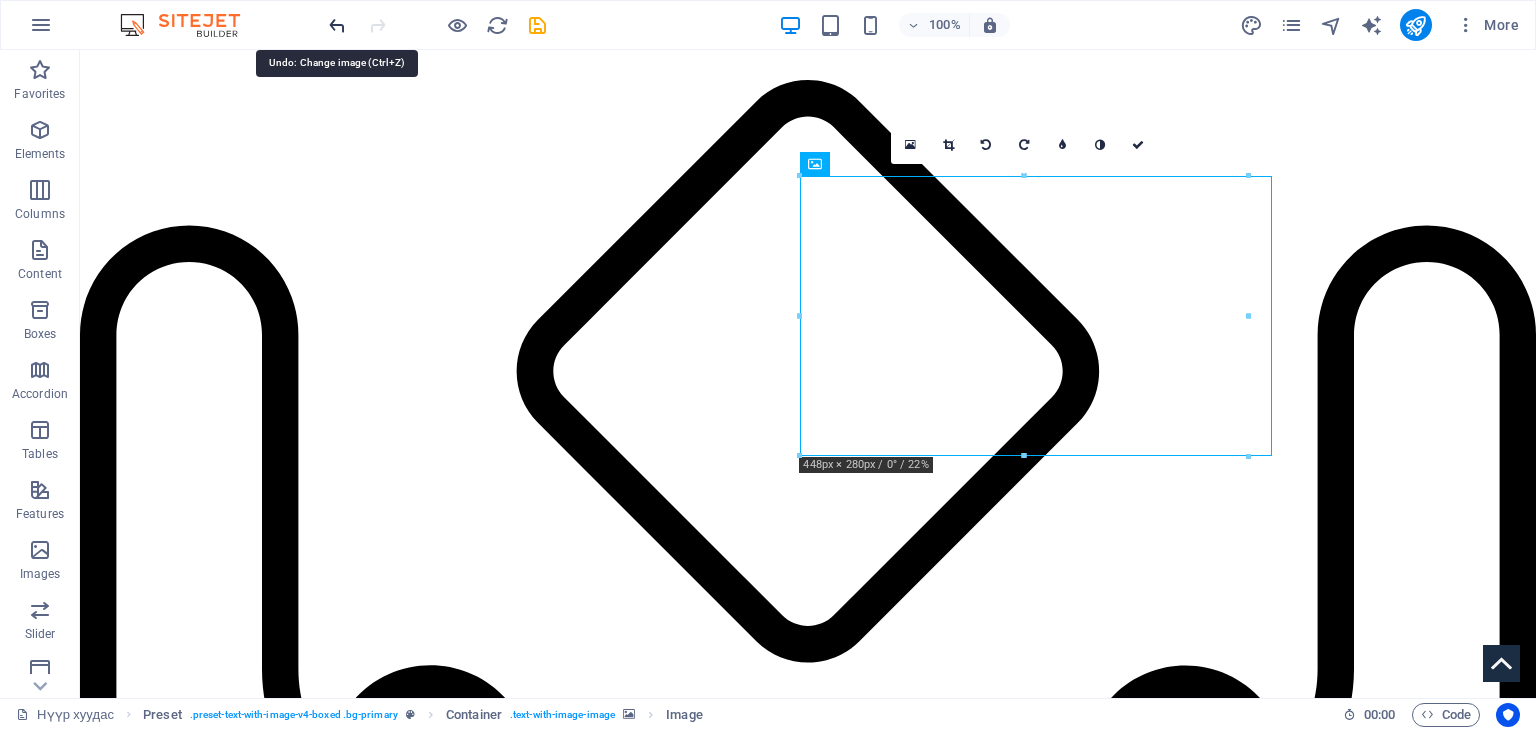 click at bounding box center [337, 25] 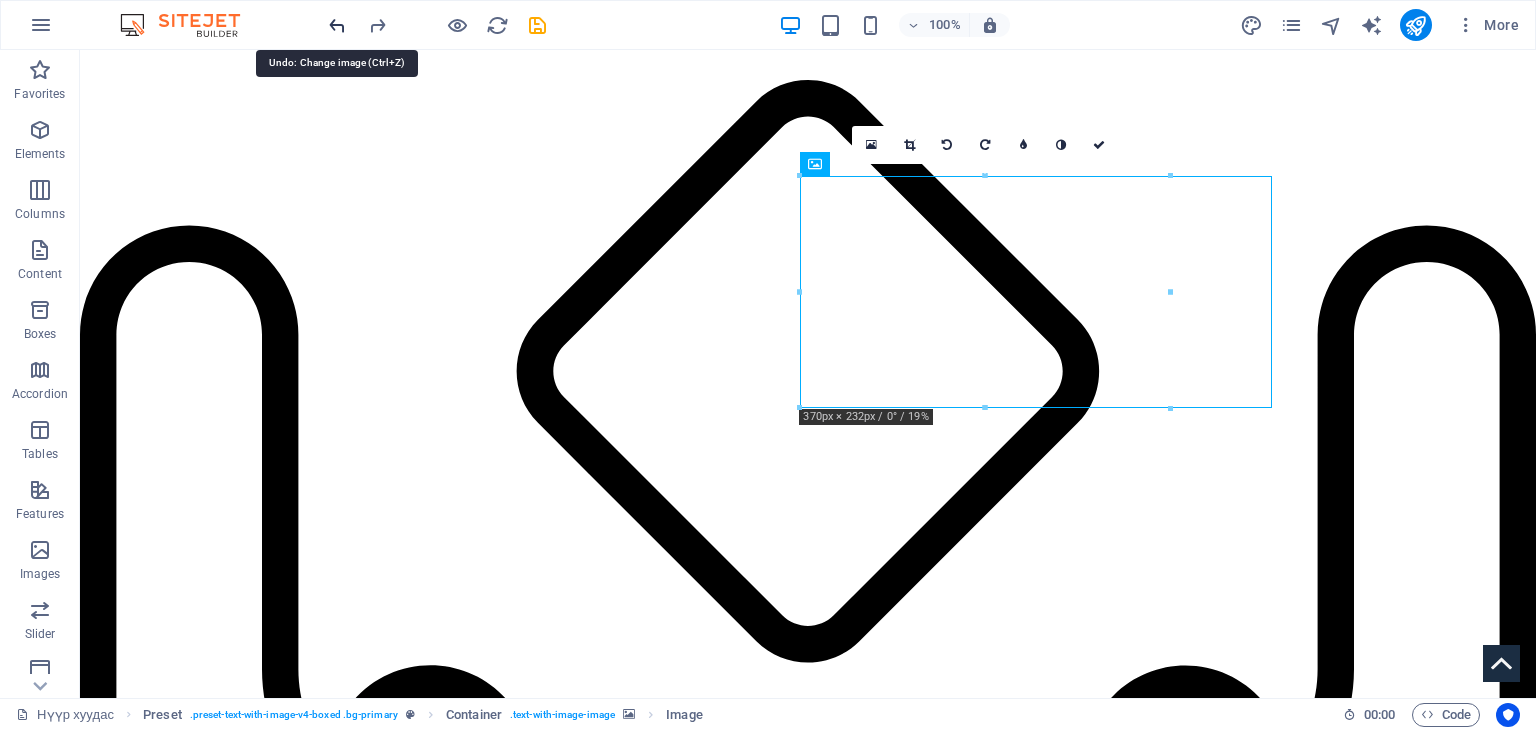 click at bounding box center (337, 25) 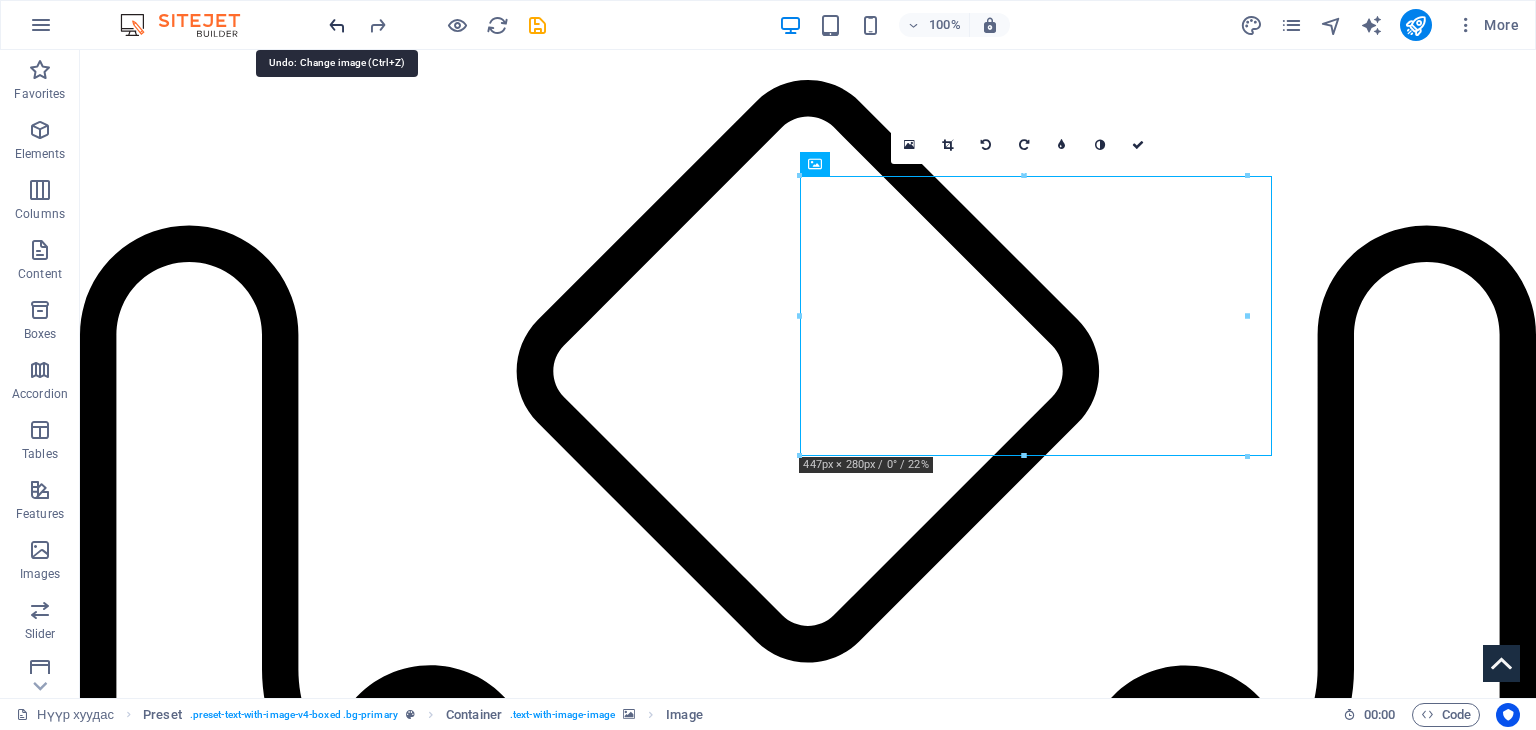 click at bounding box center (337, 25) 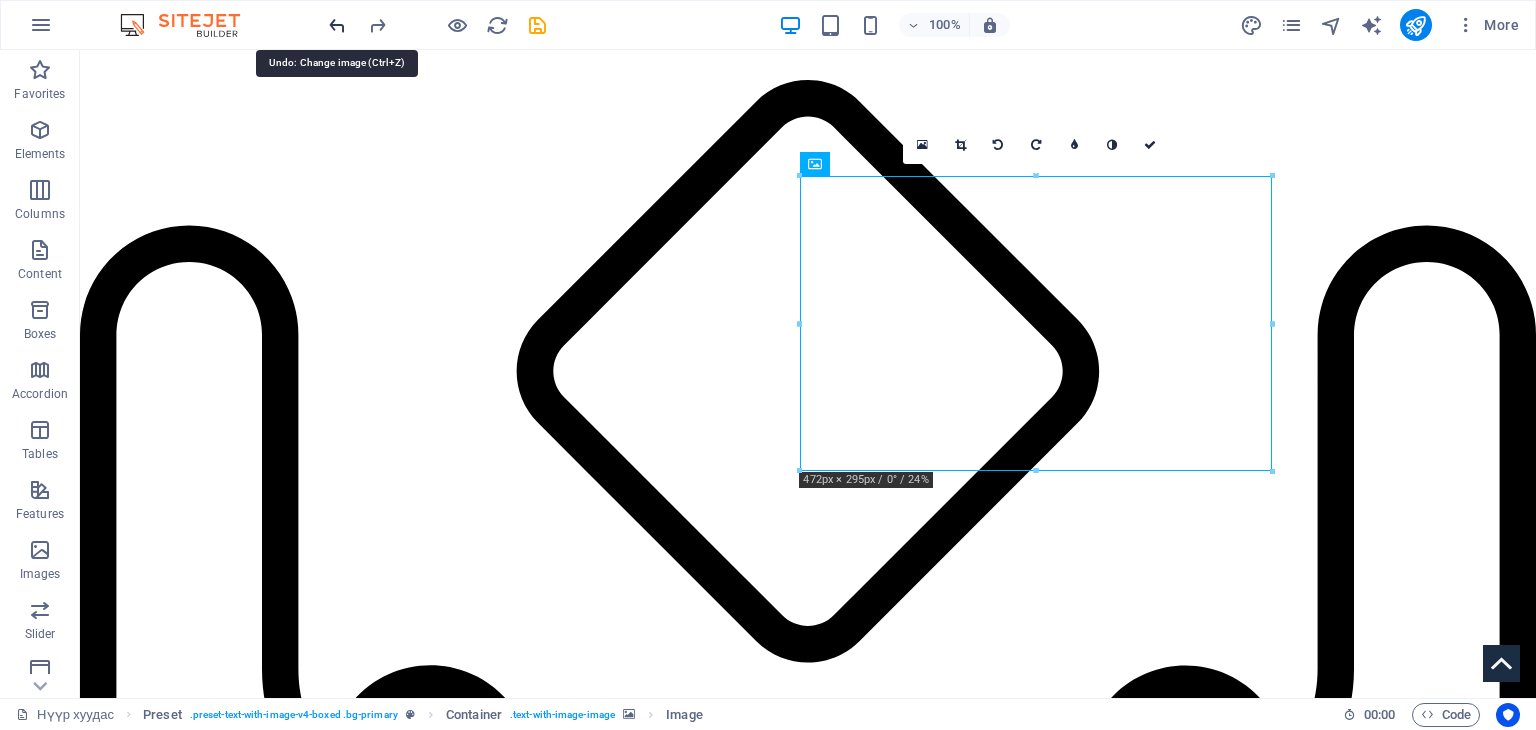 click at bounding box center (337, 25) 